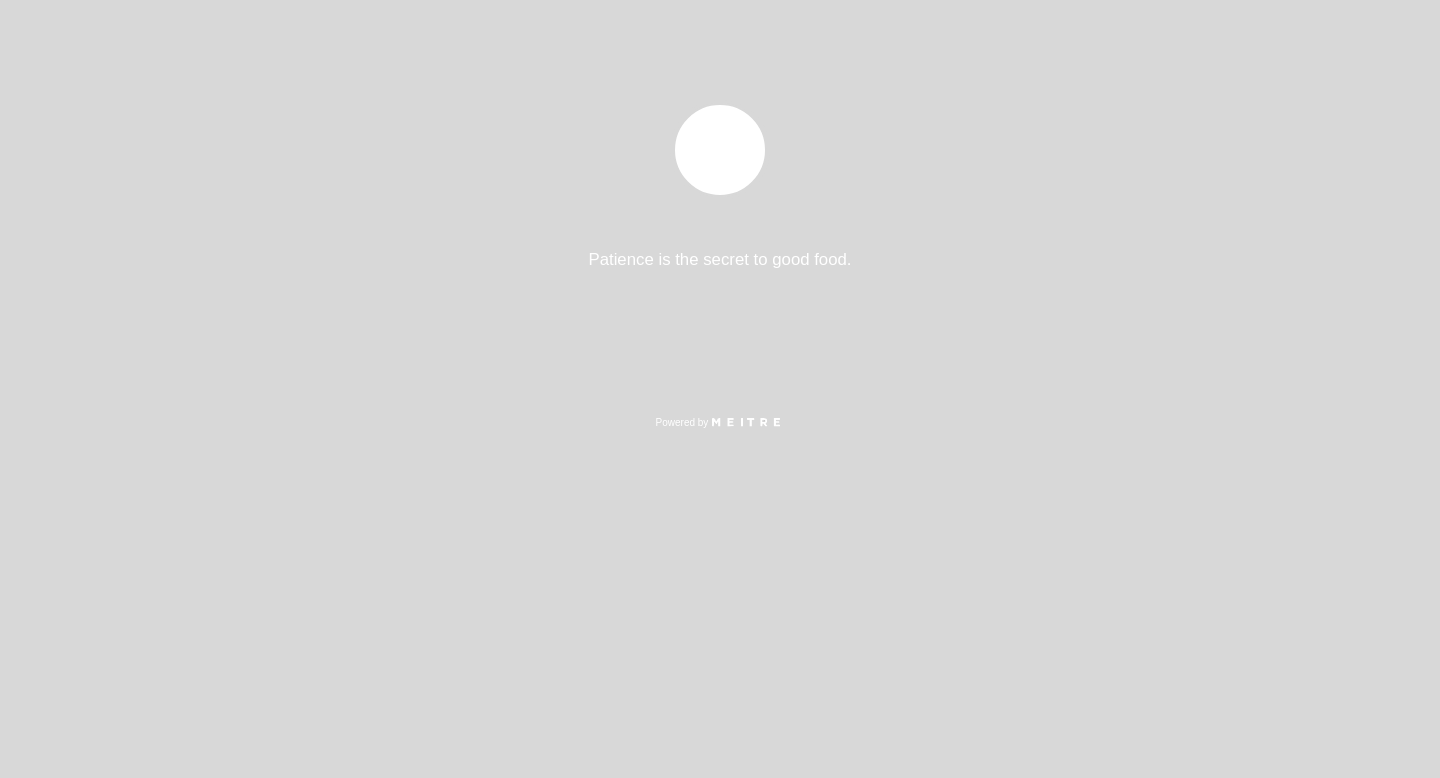 select on "es" 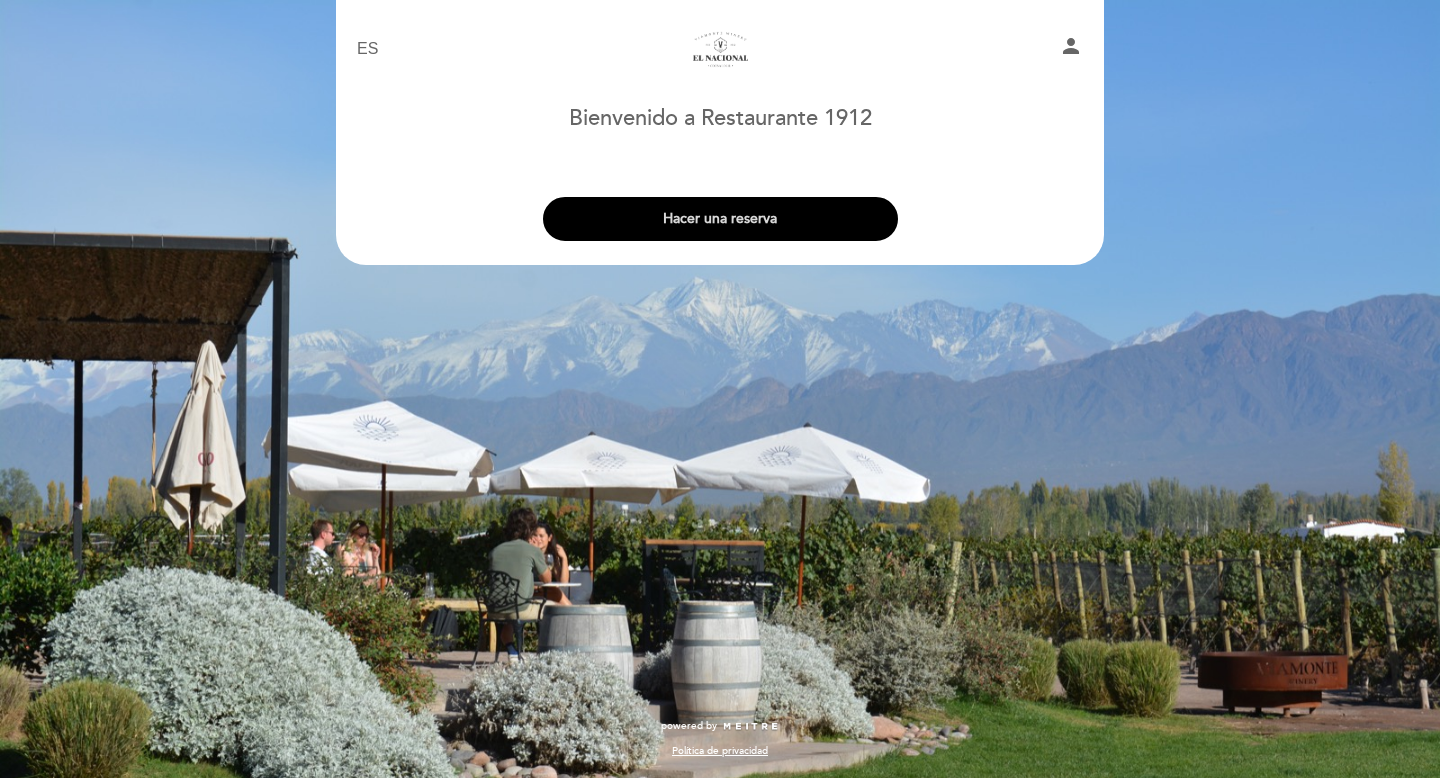 click on "Hacer una reserva" at bounding box center [720, 219] 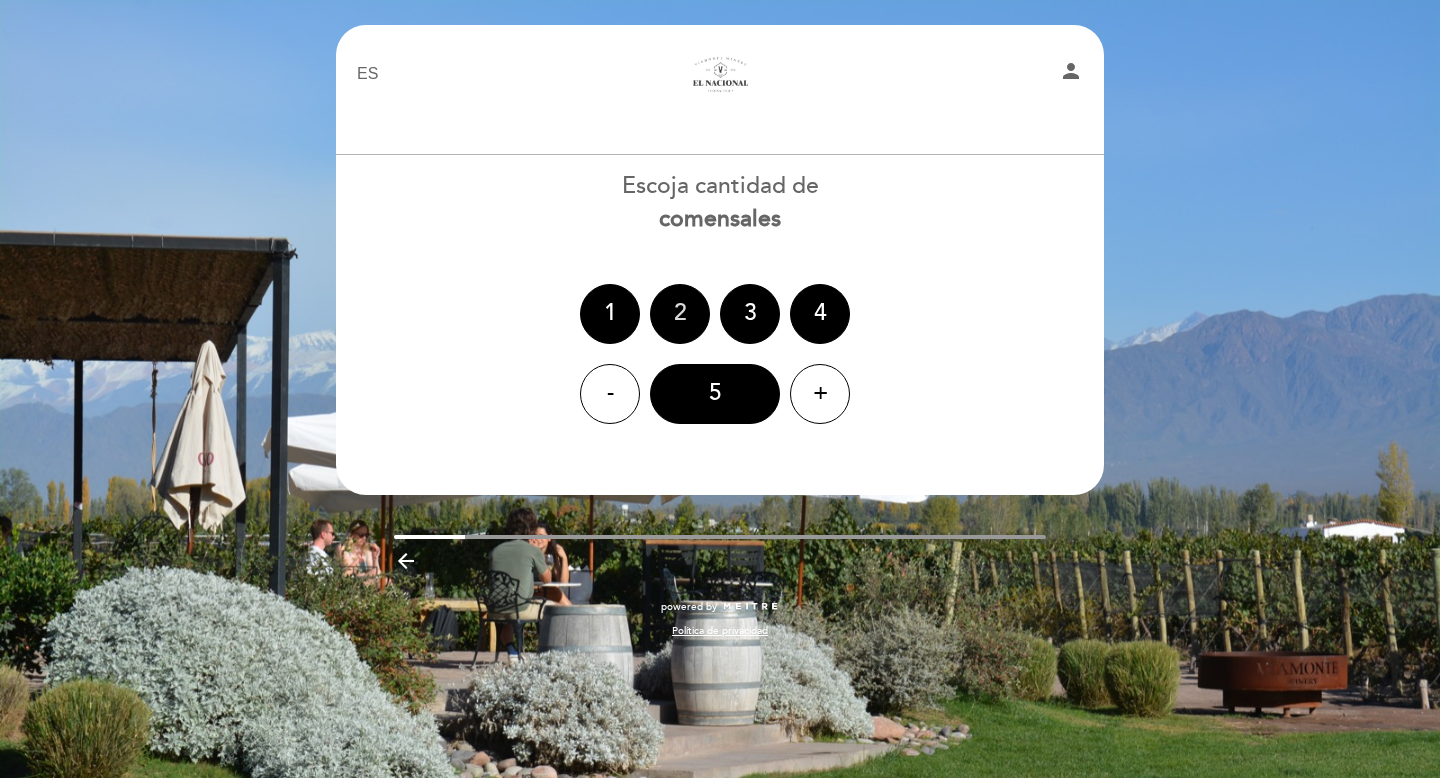 click on "2" at bounding box center [680, 314] 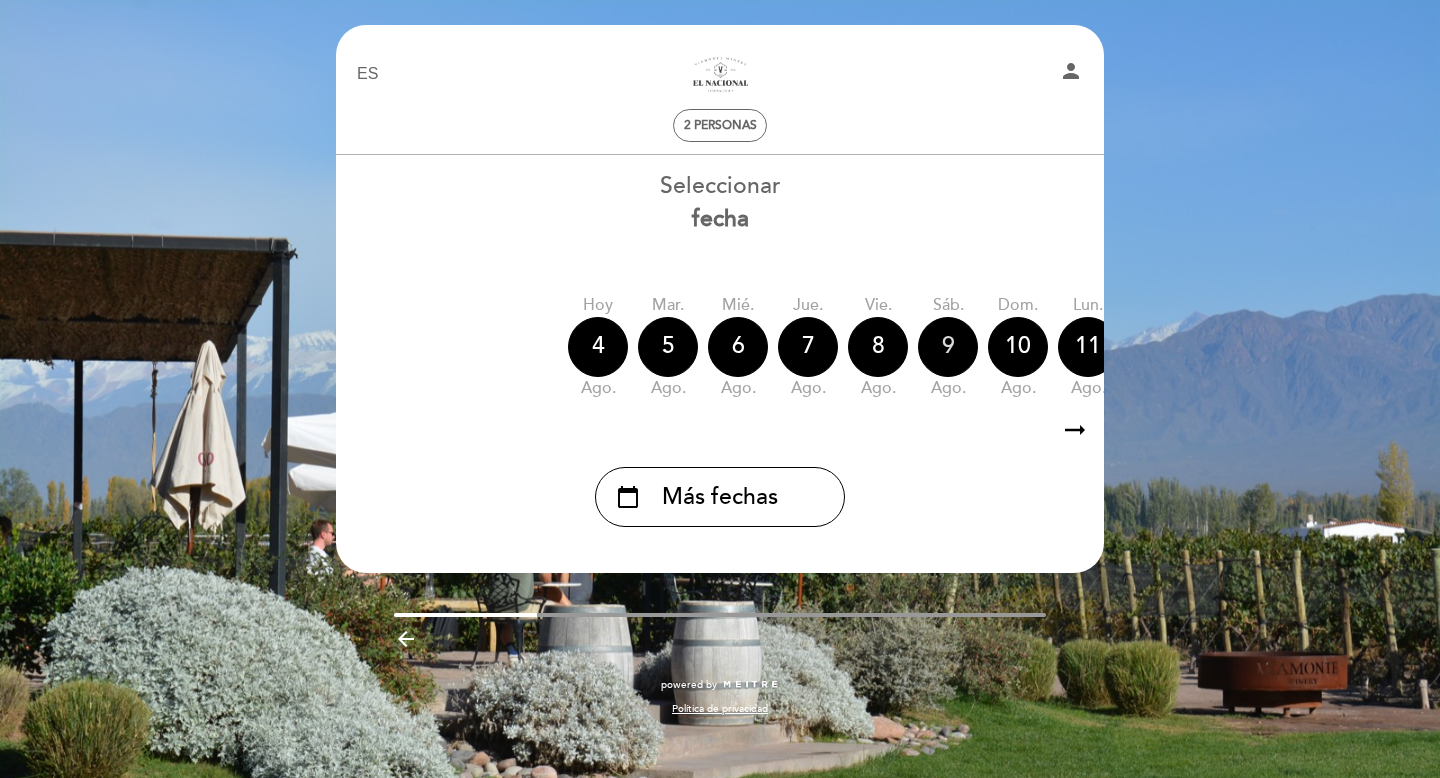 click on "9" at bounding box center [948, 347] 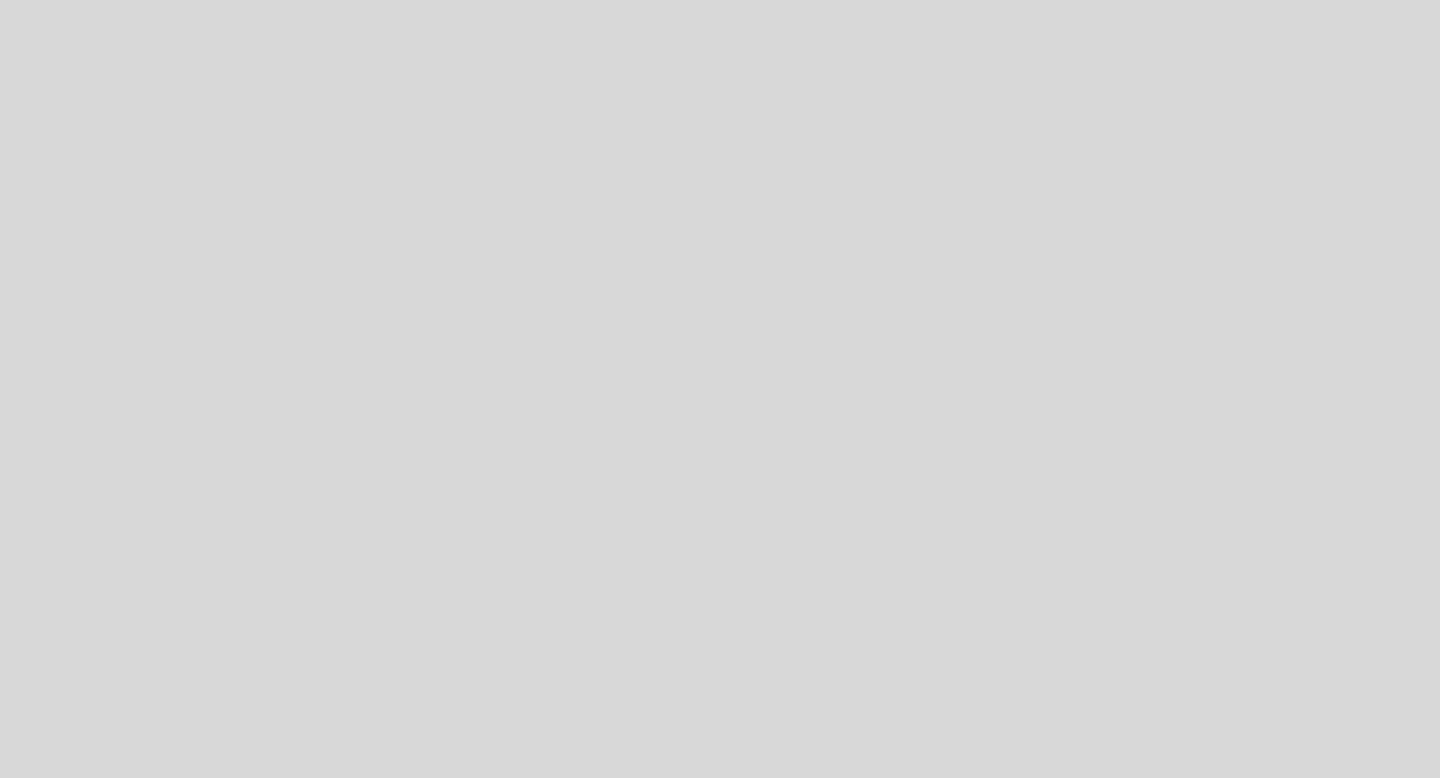 scroll, scrollTop: 0, scrollLeft: 0, axis: both 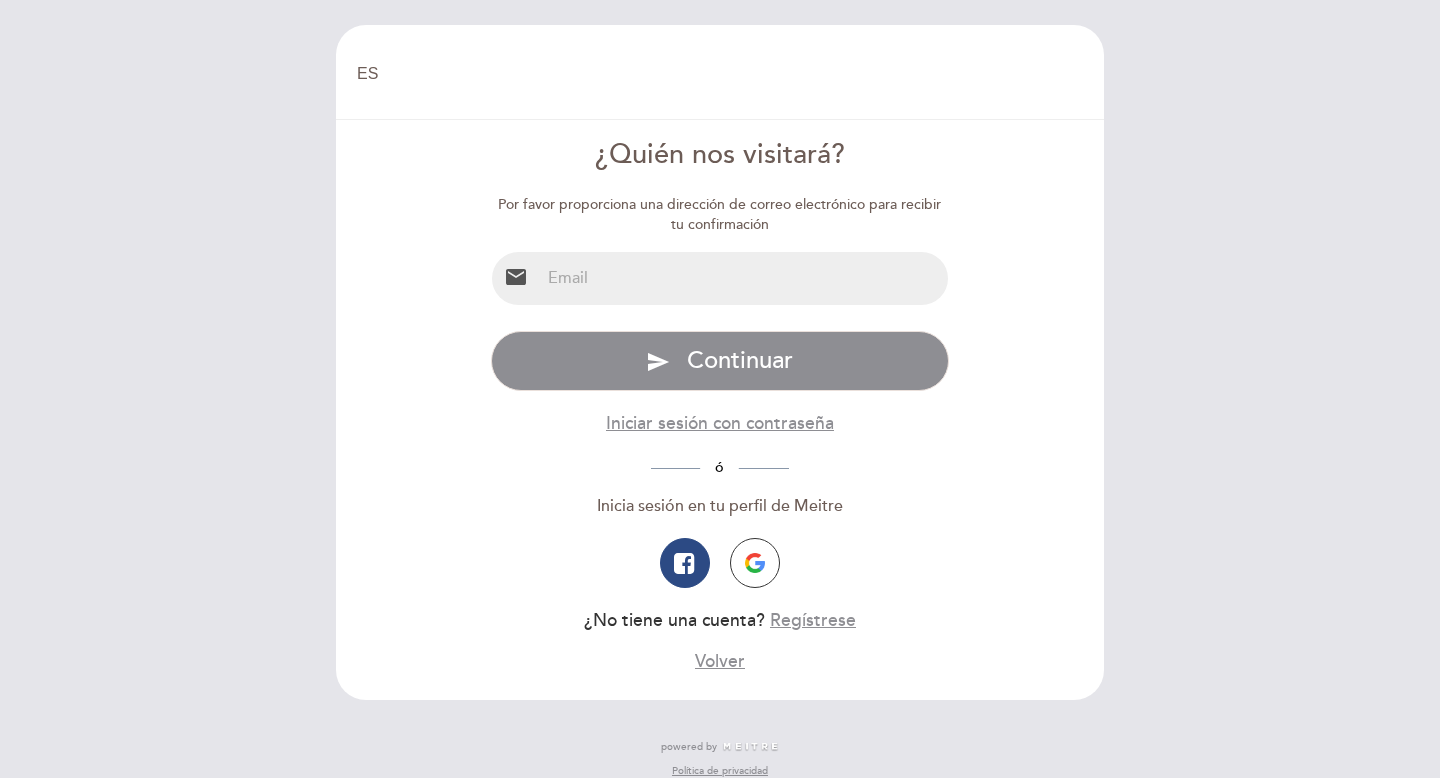 click at bounding box center [744, 278] 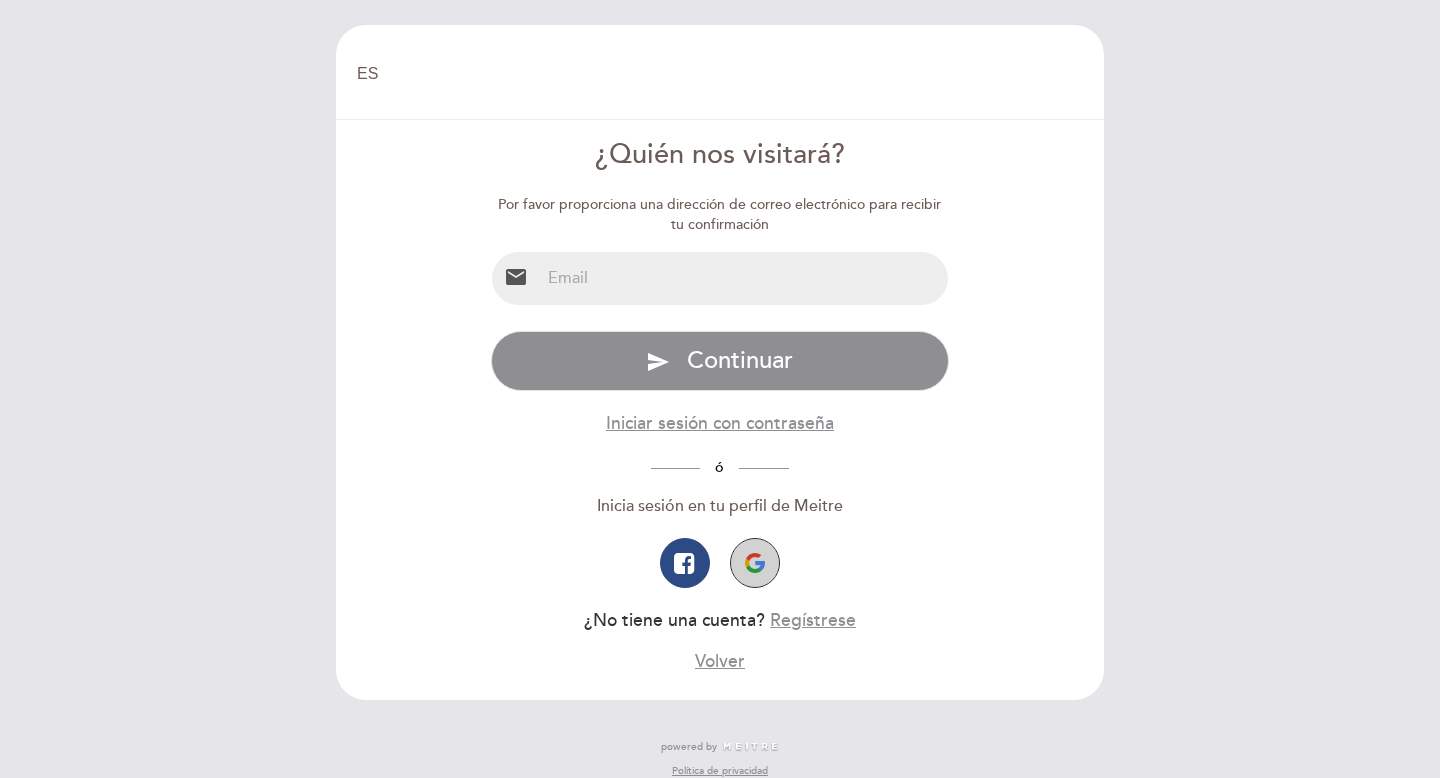 click at bounding box center [755, 563] 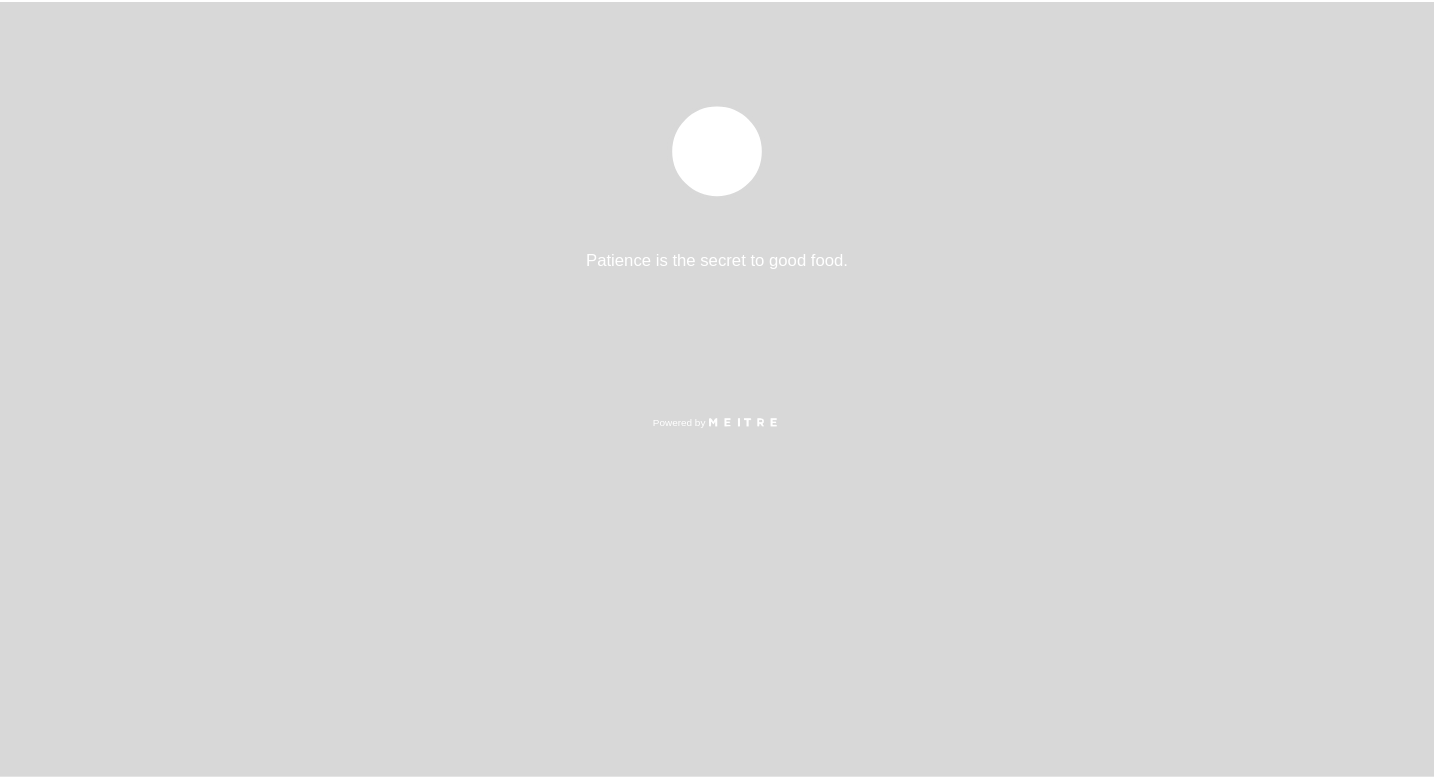 scroll, scrollTop: 0, scrollLeft: 0, axis: both 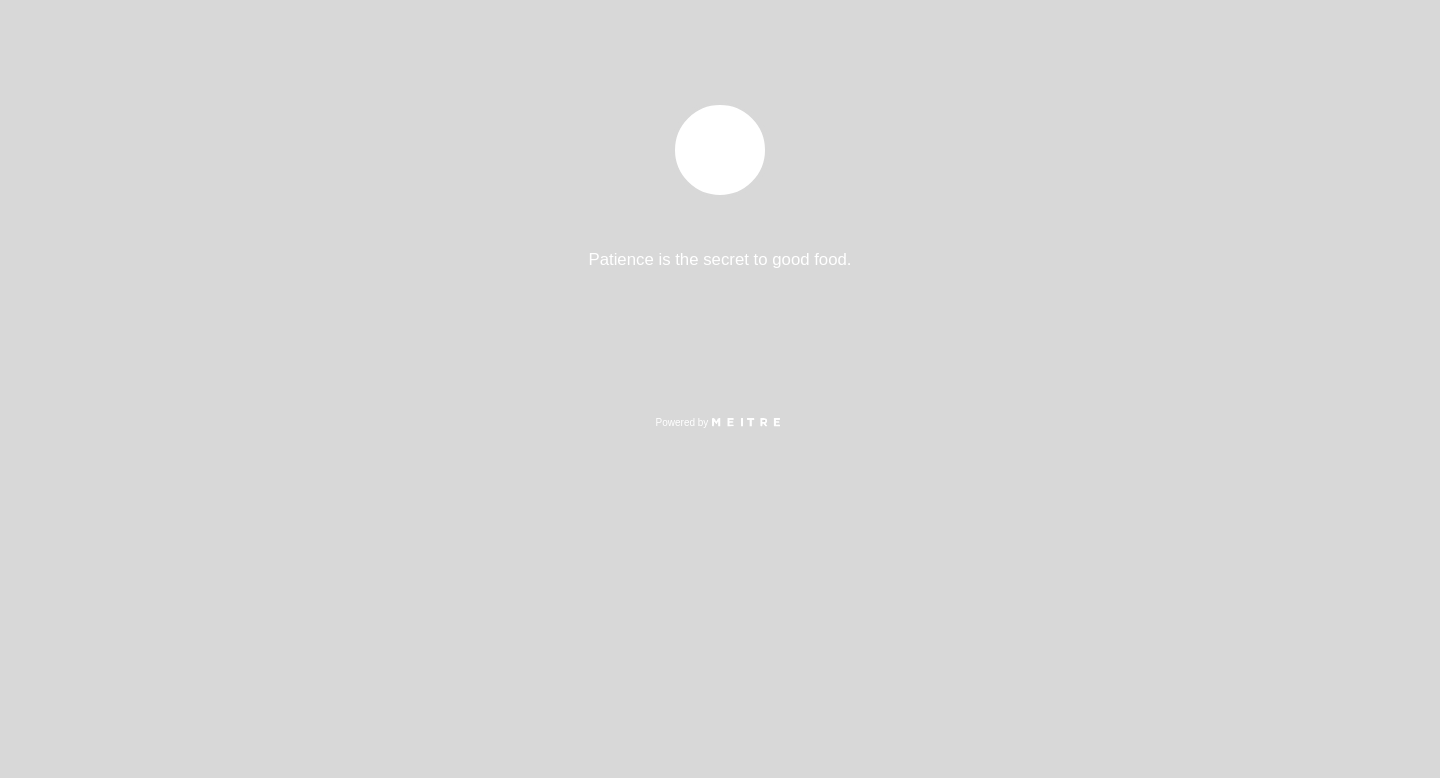 select on "es" 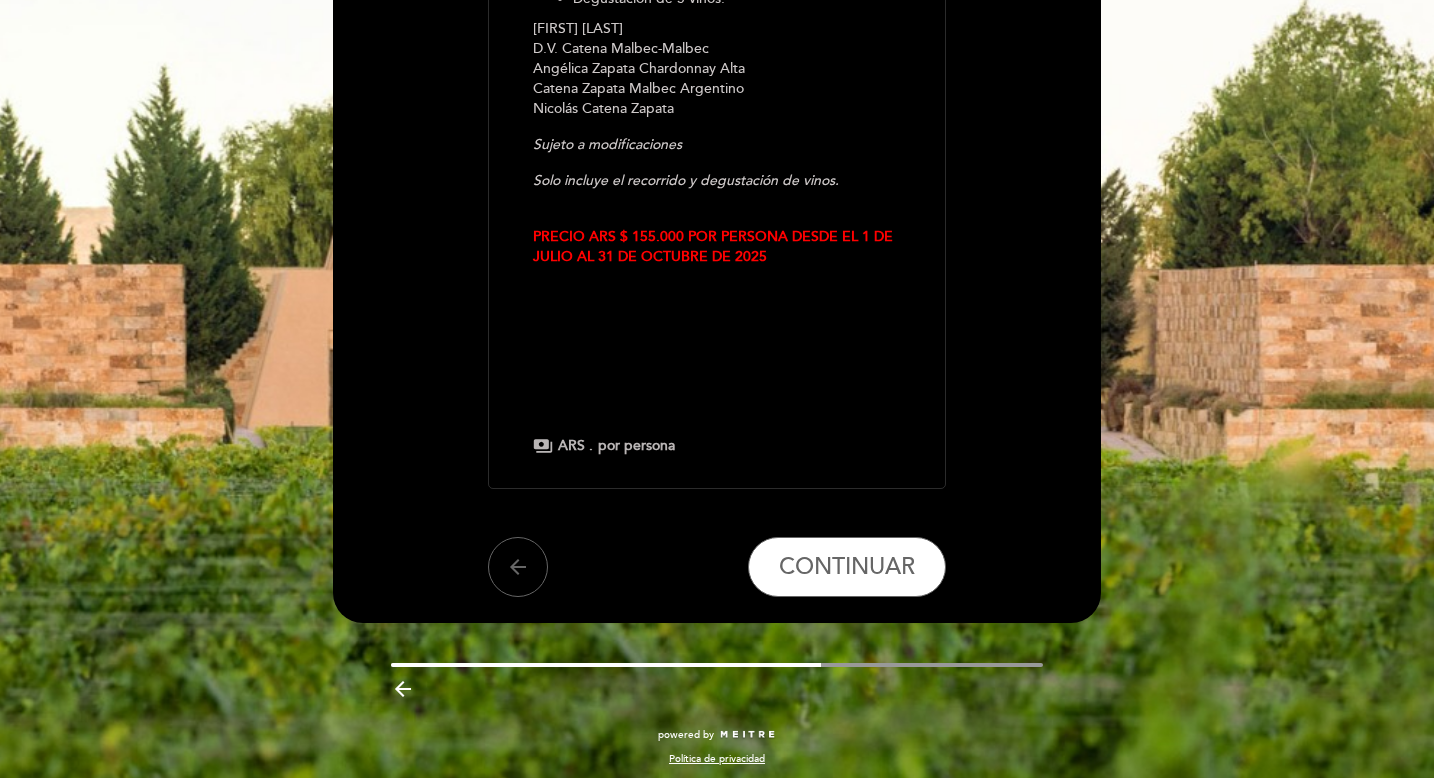 scroll, scrollTop: 526, scrollLeft: 0, axis: vertical 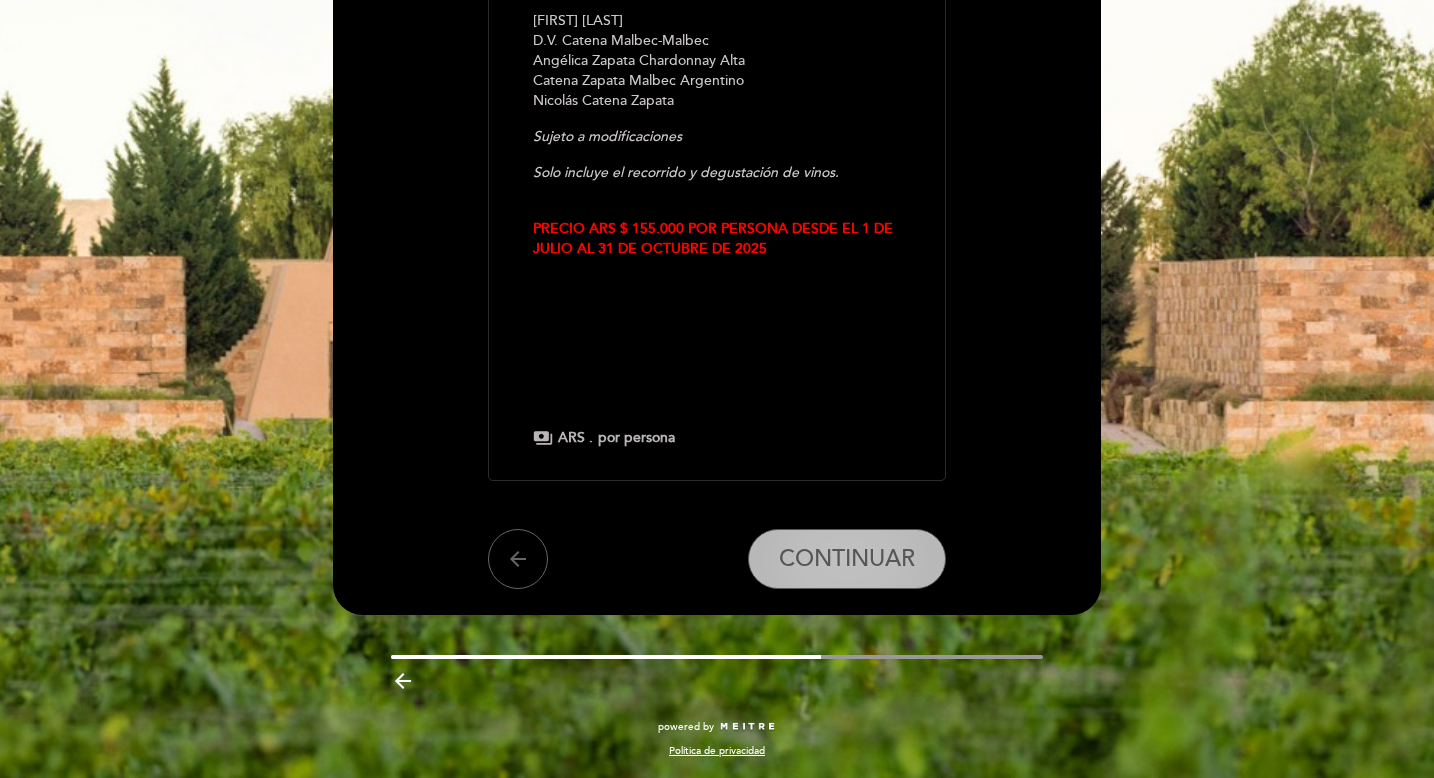 click on "CONTINUAR" at bounding box center [847, 559] 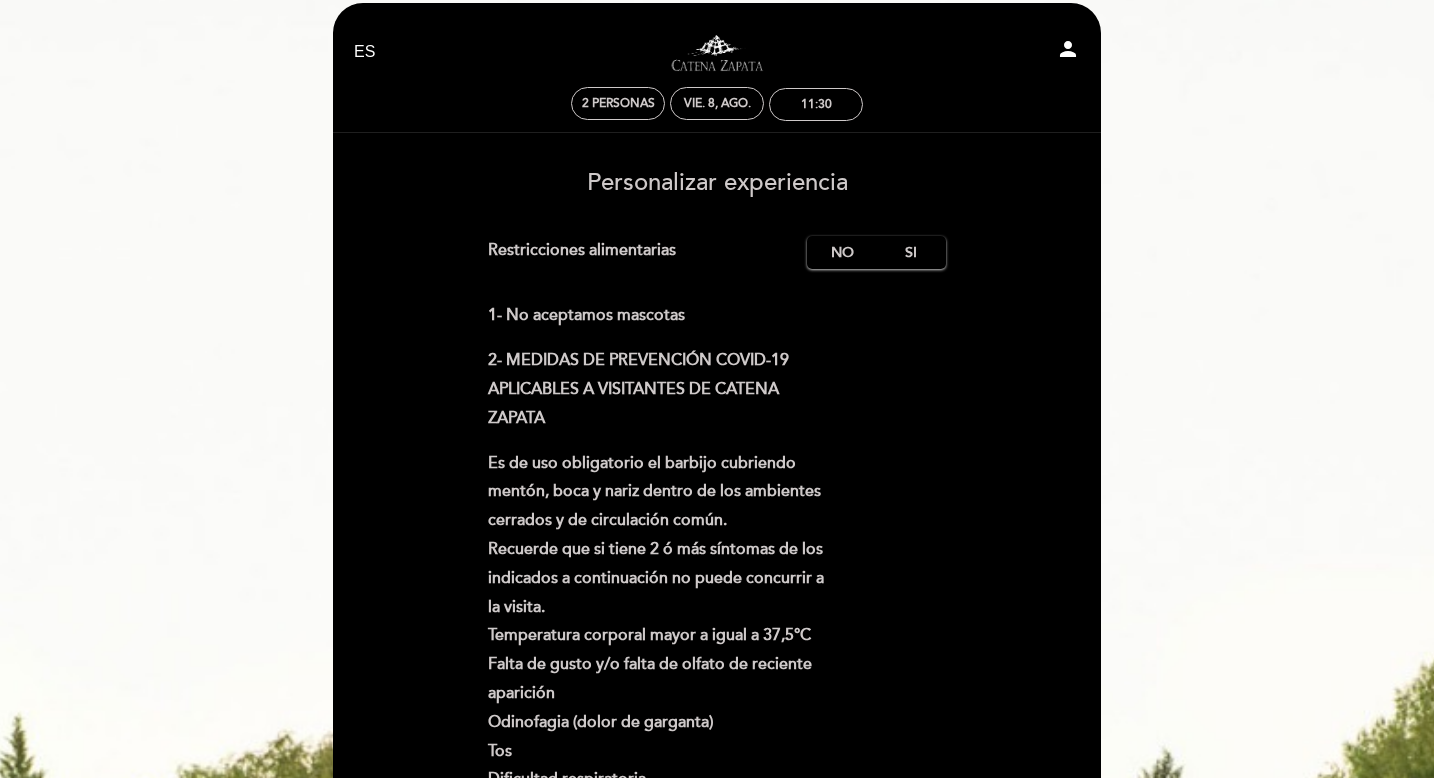 scroll, scrollTop: 25, scrollLeft: 0, axis: vertical 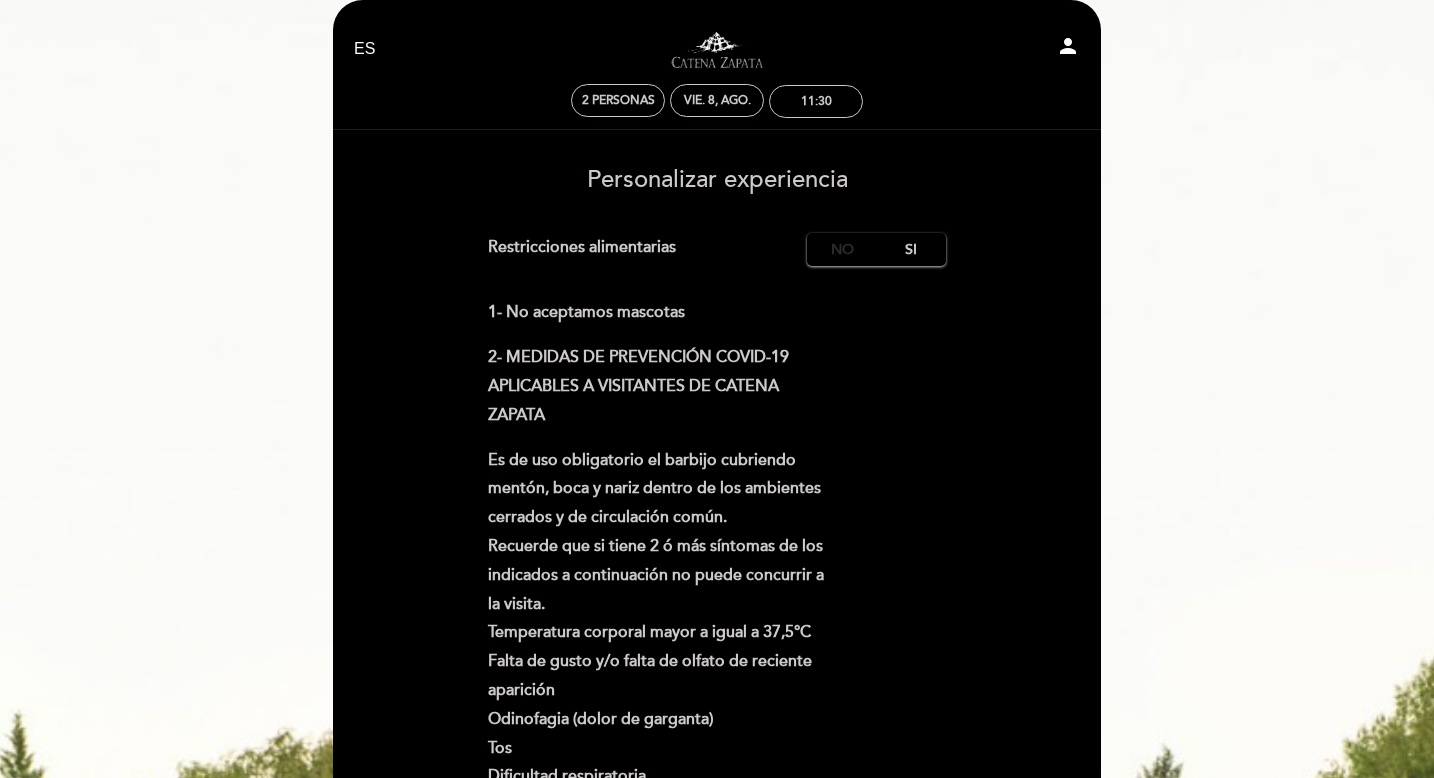 click on "No" at bounding box center (842, 249) 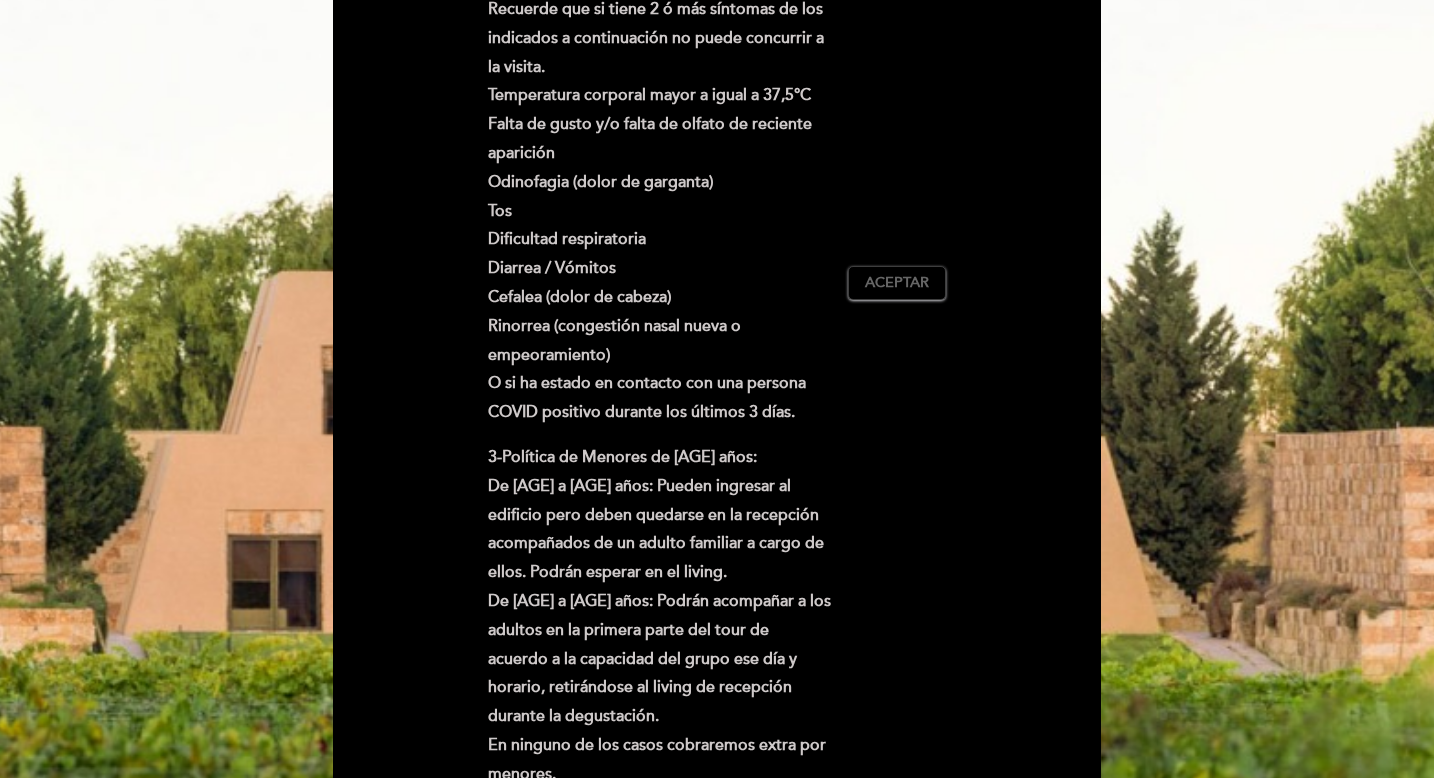scroll, scrollTop: 592, scrollLeft: 0, axis: vertical 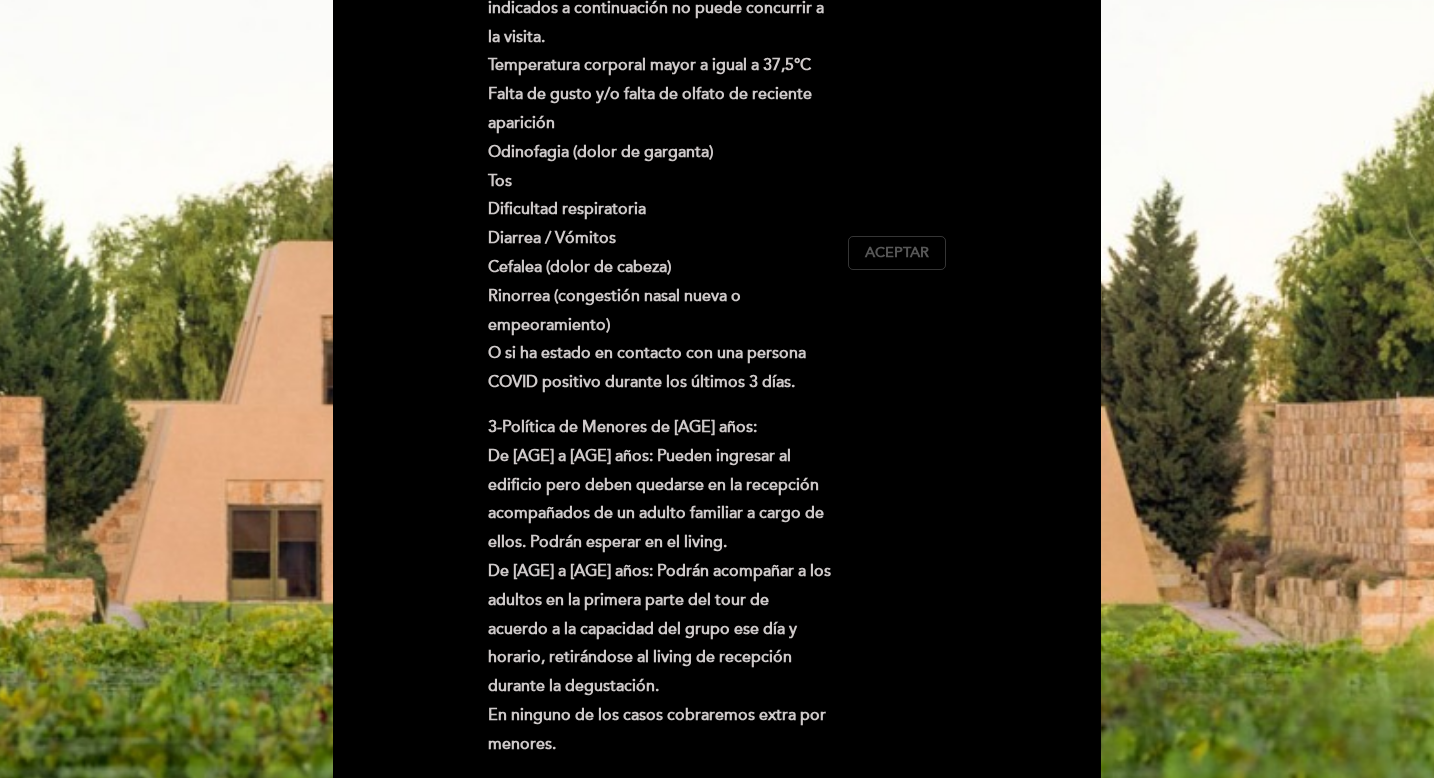 click on "Aceptar" at bounding box center (897, 253) 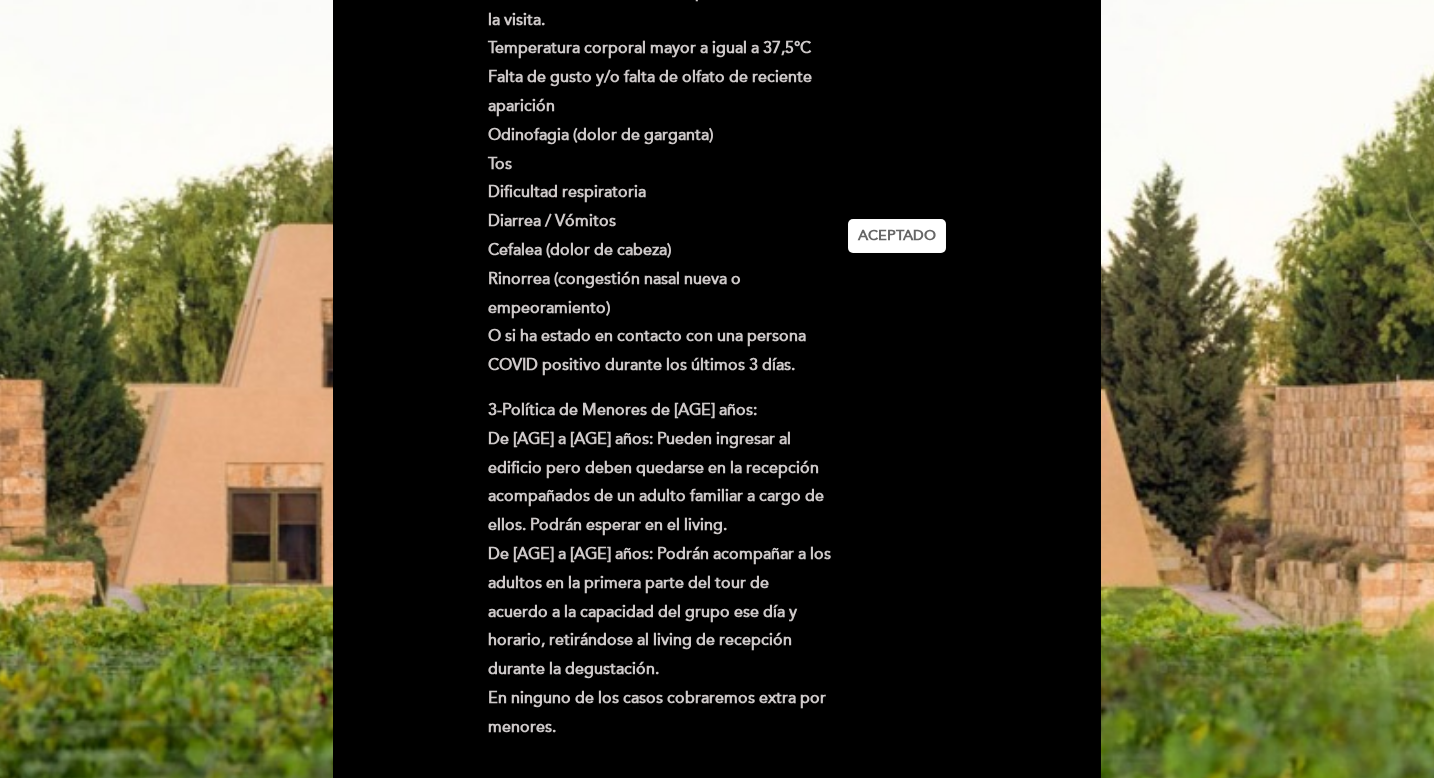 scroll, scrollTop: 870, scrollLeft: 0, axis: vertical 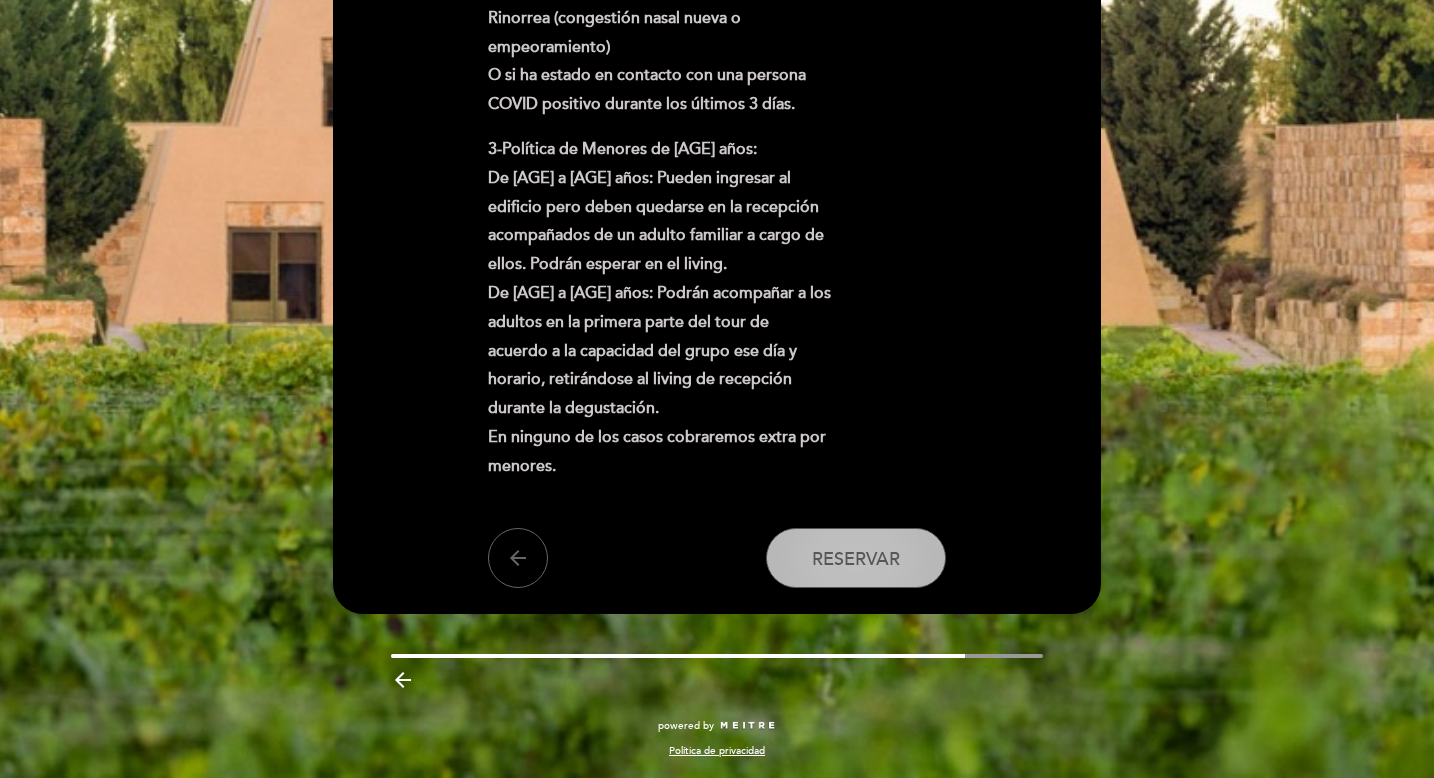 click on "Reservar" at bounding box center (856, 558) 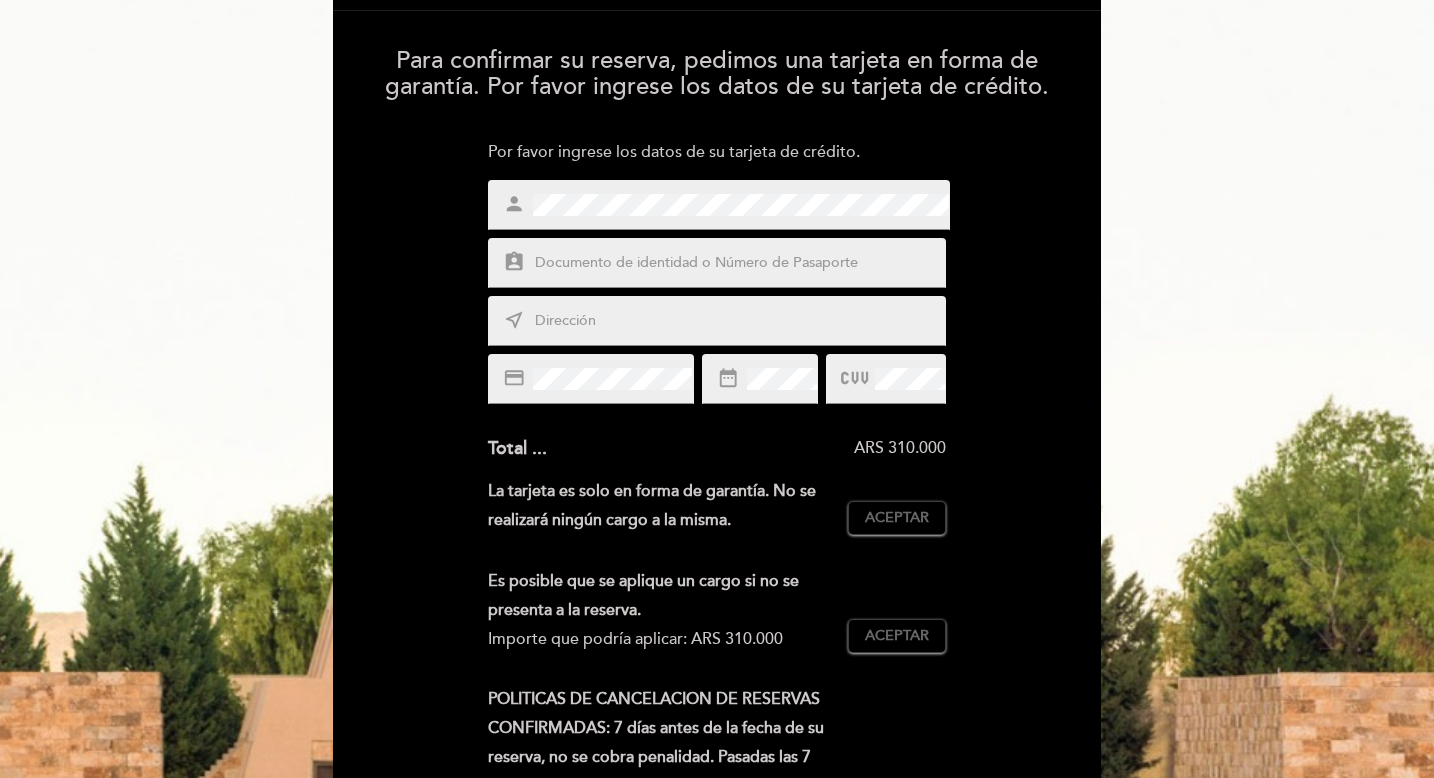 scroll, scrollTop: 0, scrollLeft: 0, axis: both 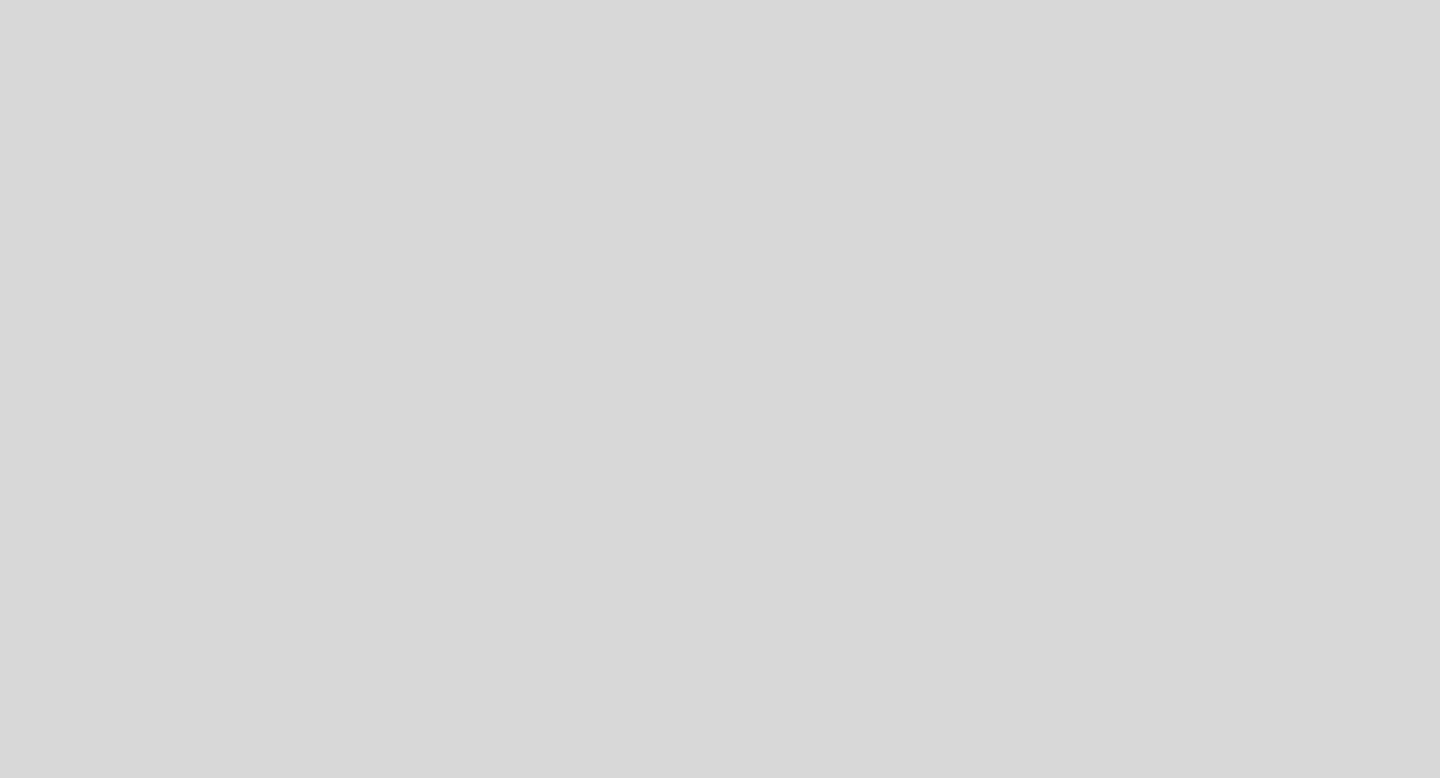 select on "es" 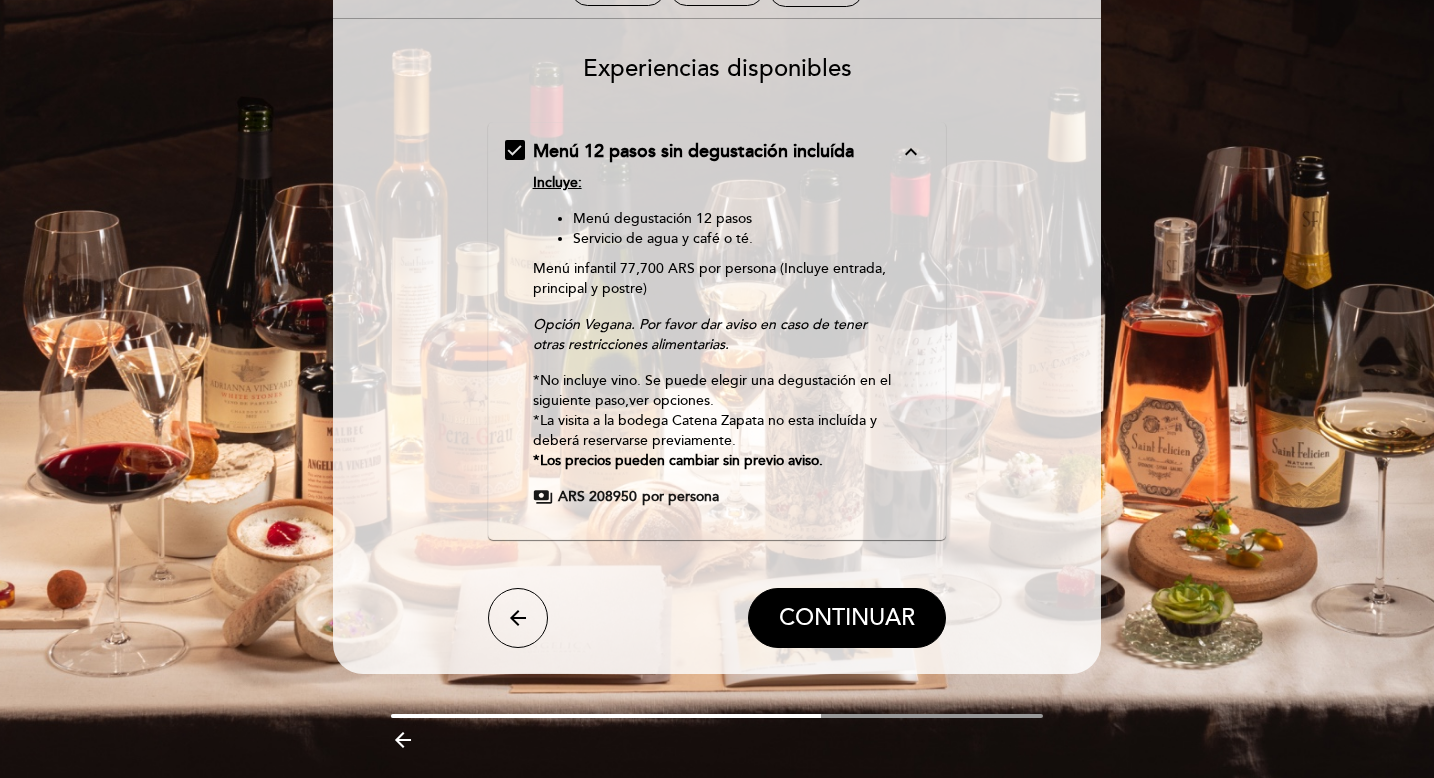 scroll, scrollTop: 196, scrollLeft: 0, axis: vertical 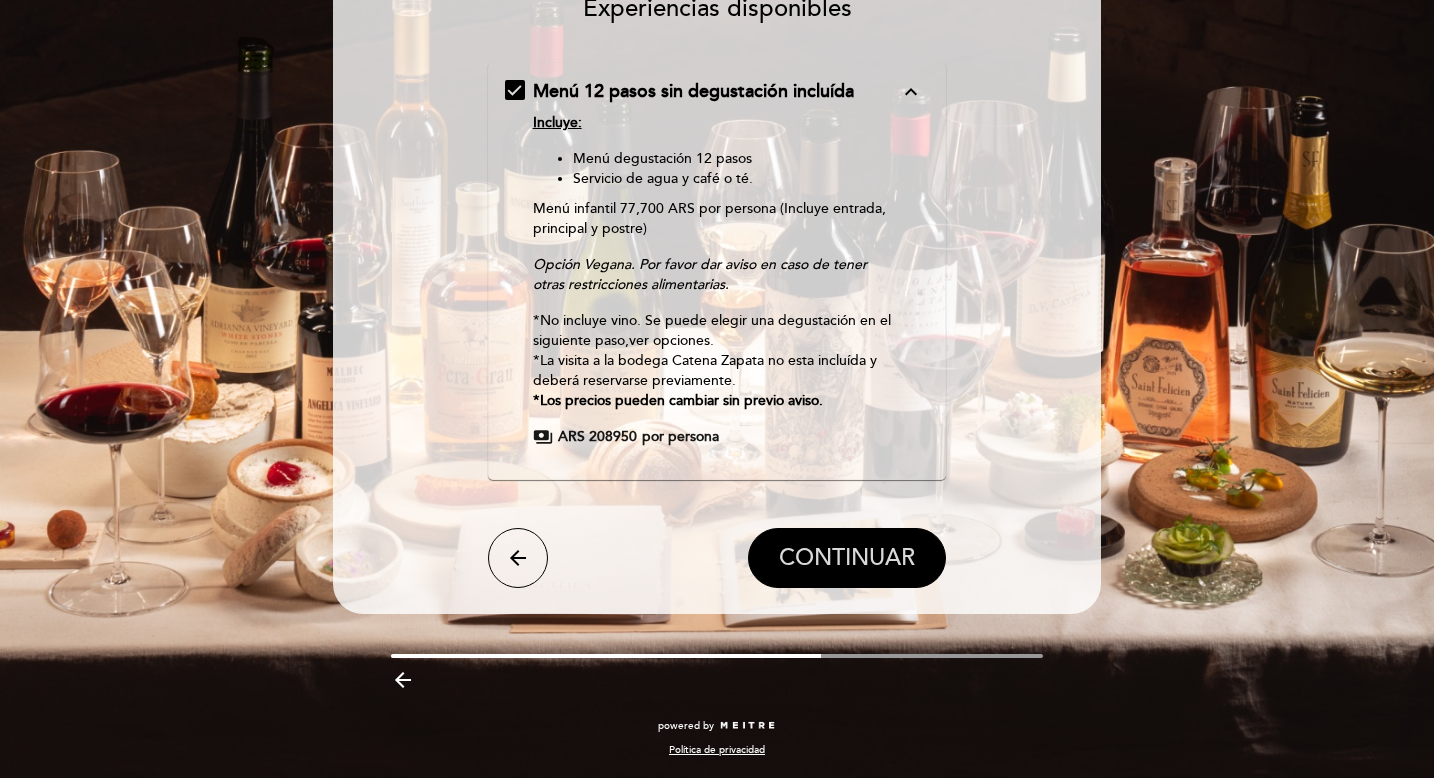 click on "CONTINUAR" at bounding box center [847, 558] 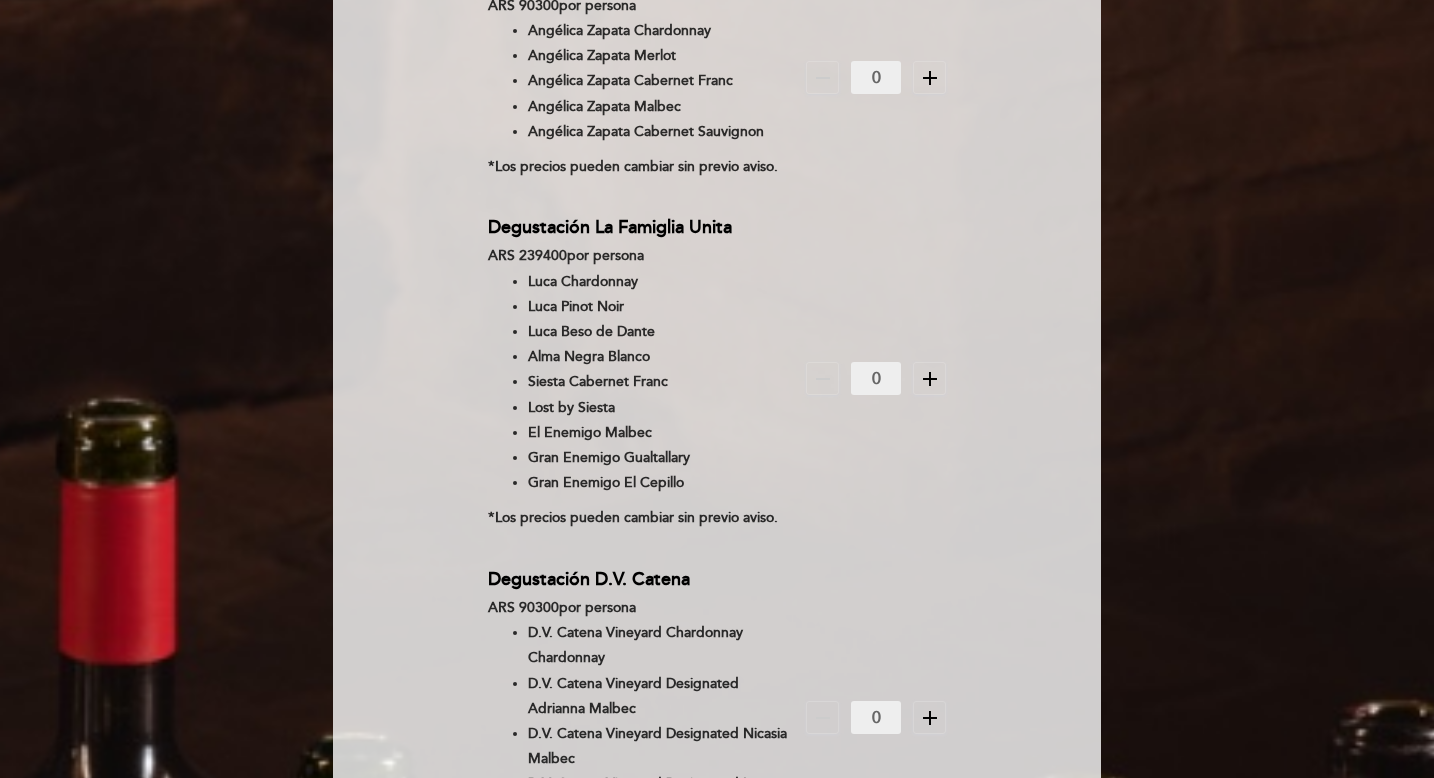 scroll, scrollTop: 0, scrollLeft: 0, axis: both 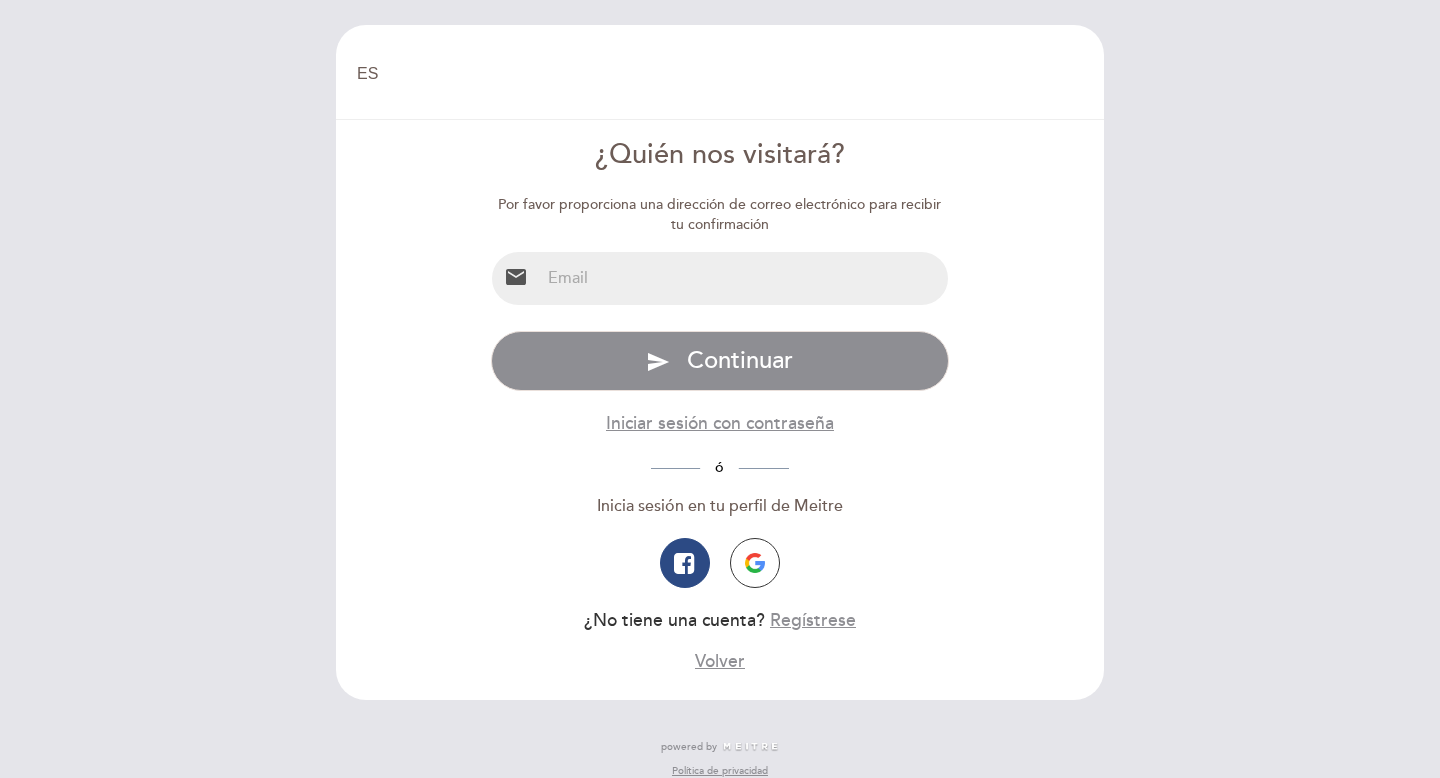 select on "es" 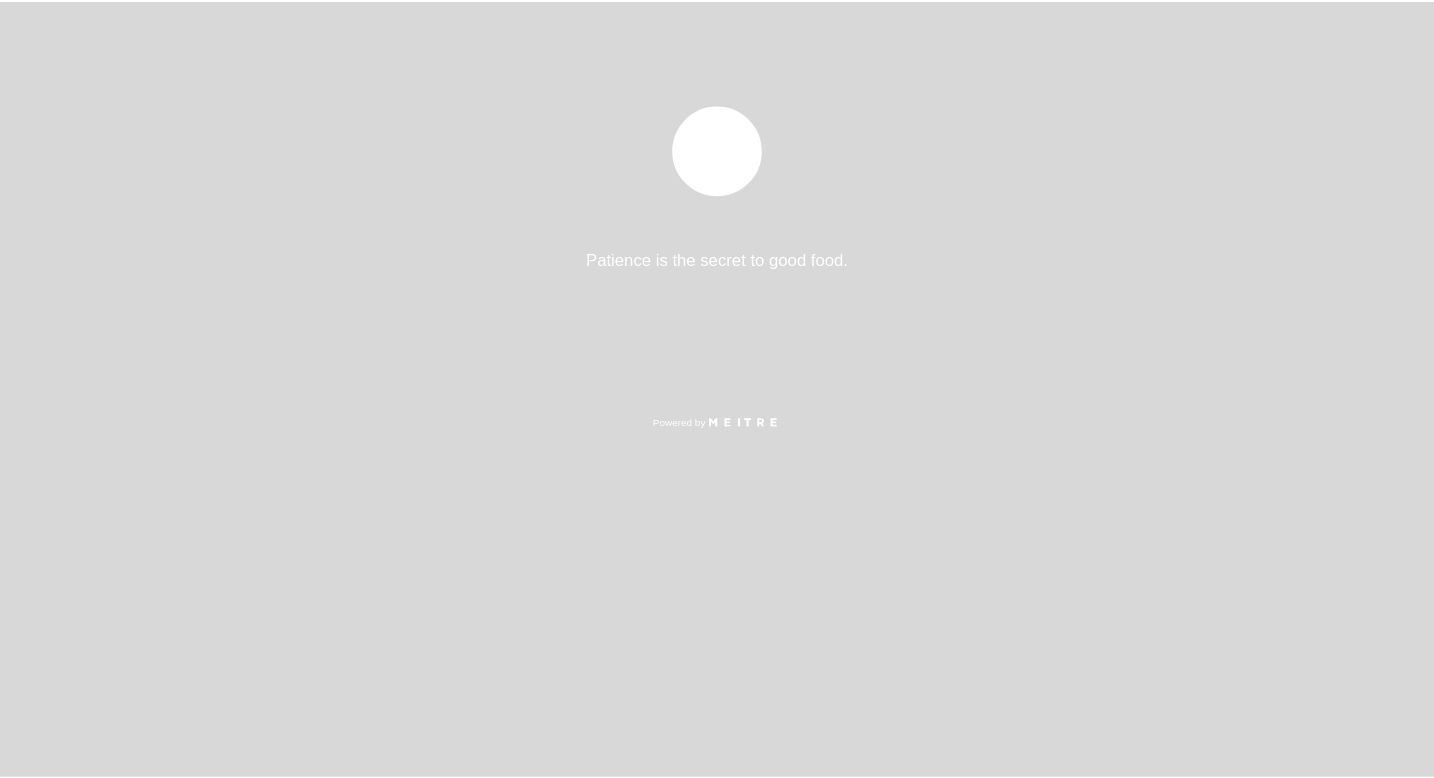 scroll, scrollTop: 0, scrollLeft: 0, axis: both 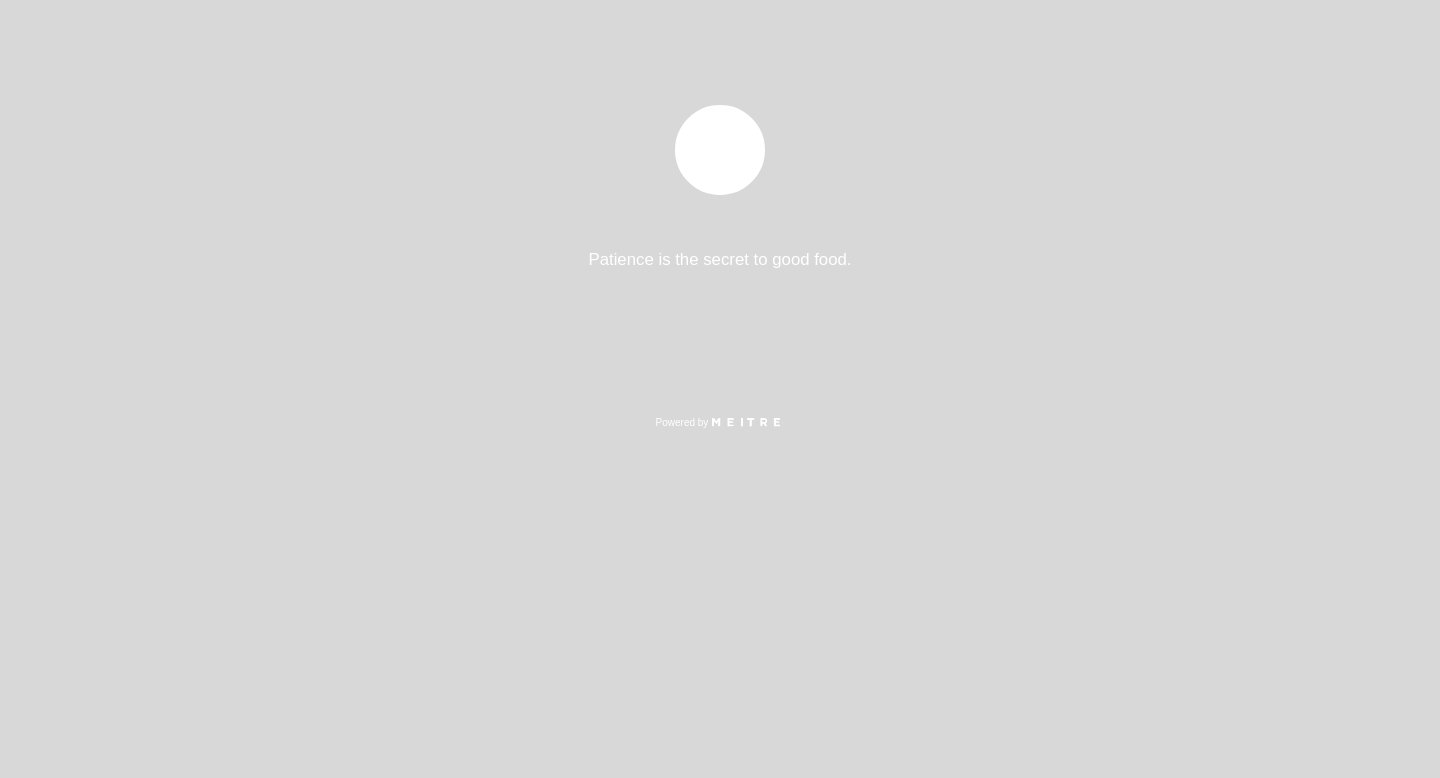select on "es" 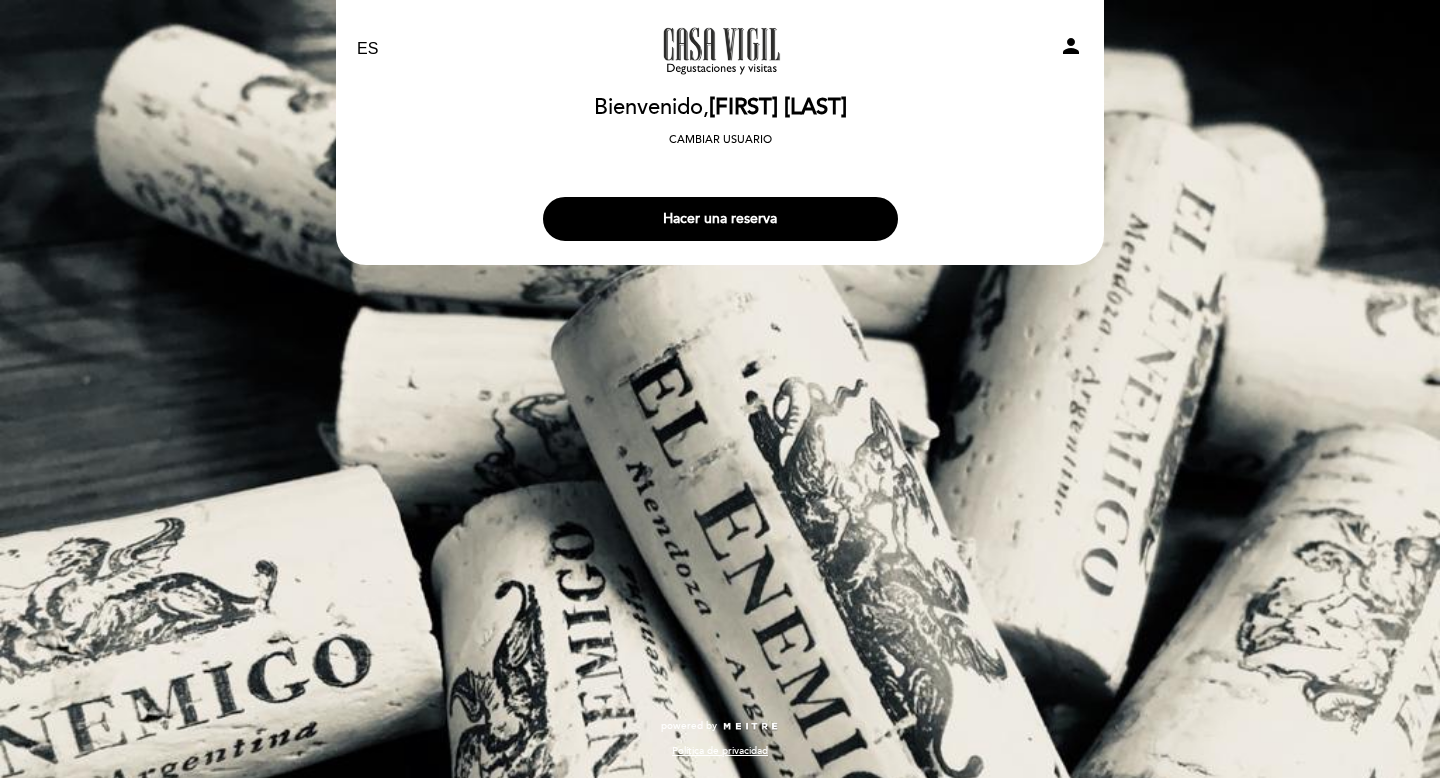 click on "Hacer una reserva" at bounding box center [720, 214] 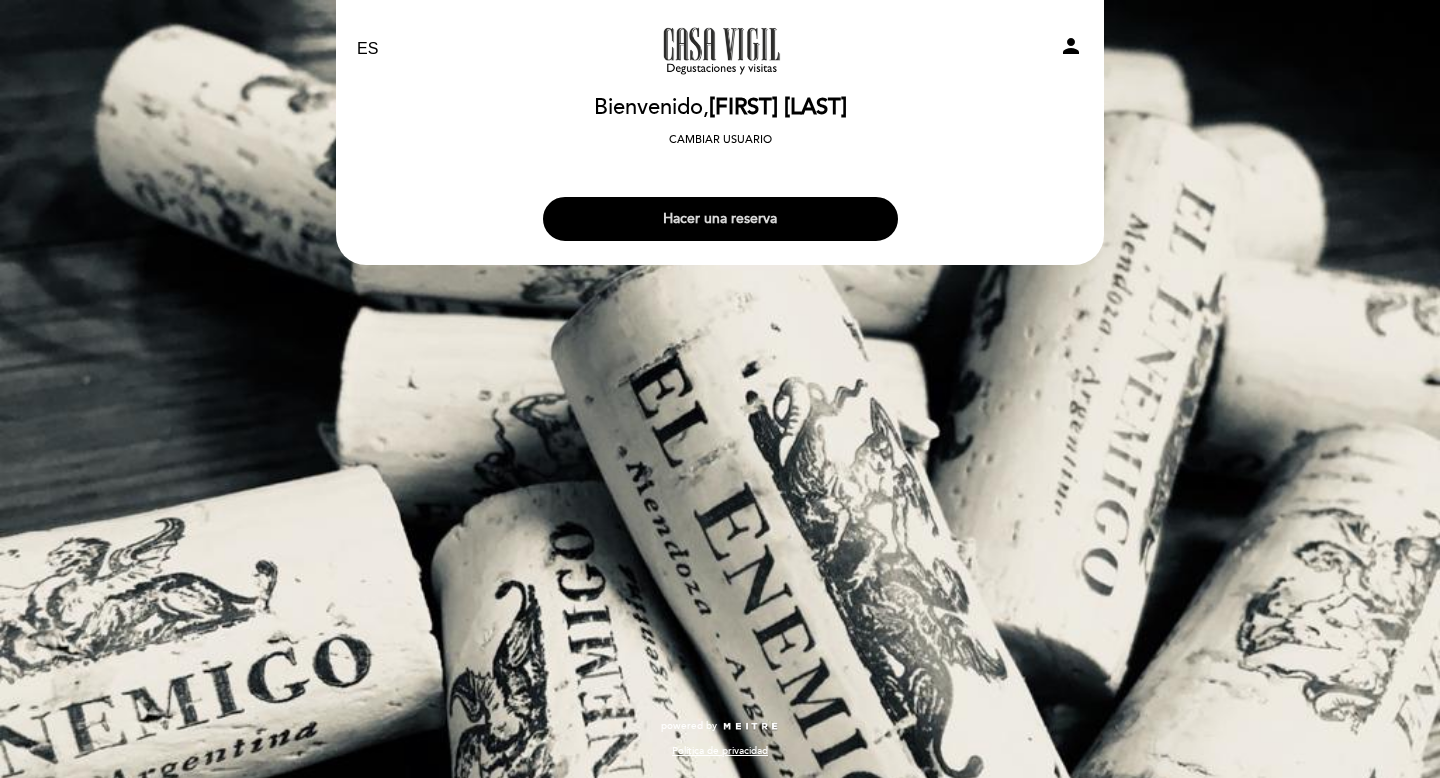 click on "Hacer una reserva" at bounding box center [720, 219] 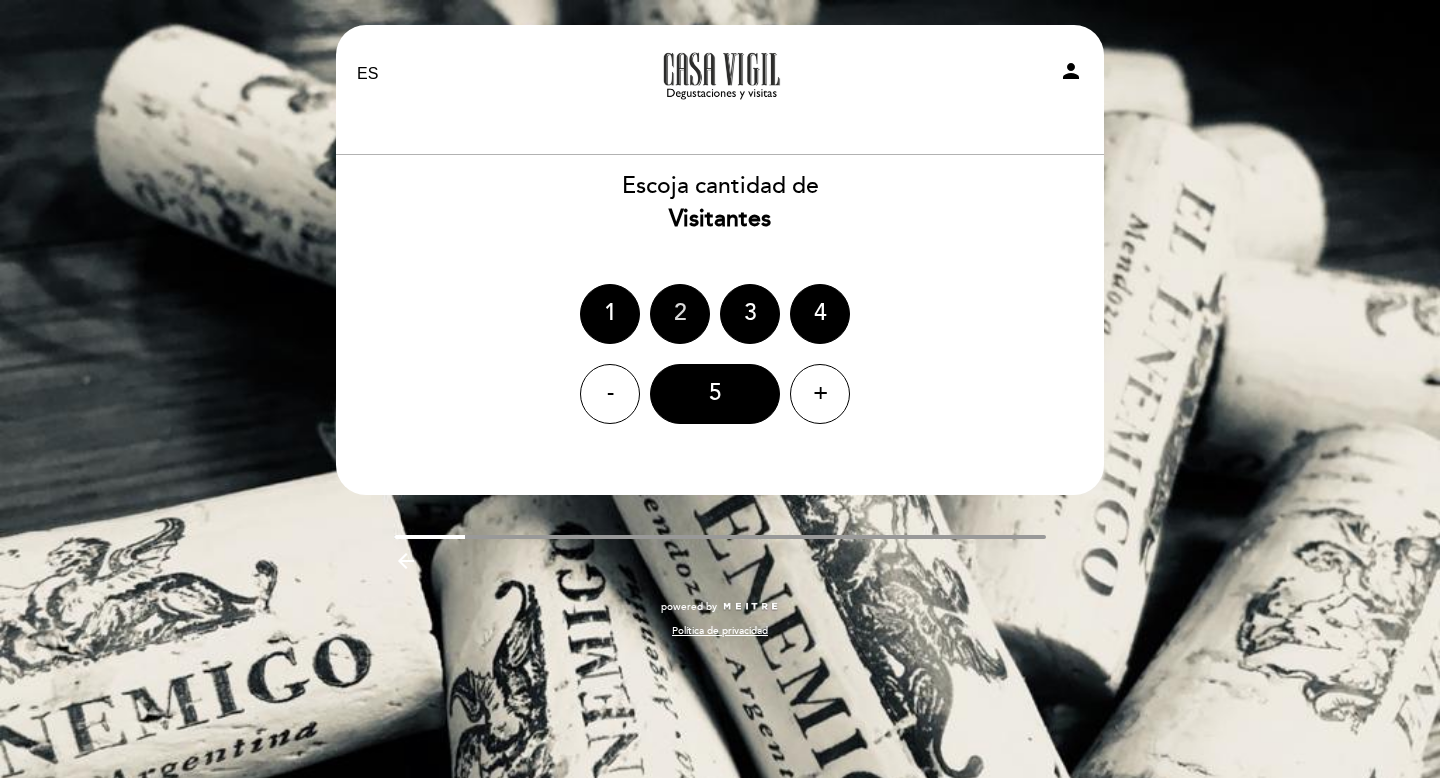 click on "2" at bounding box center (680, 314) 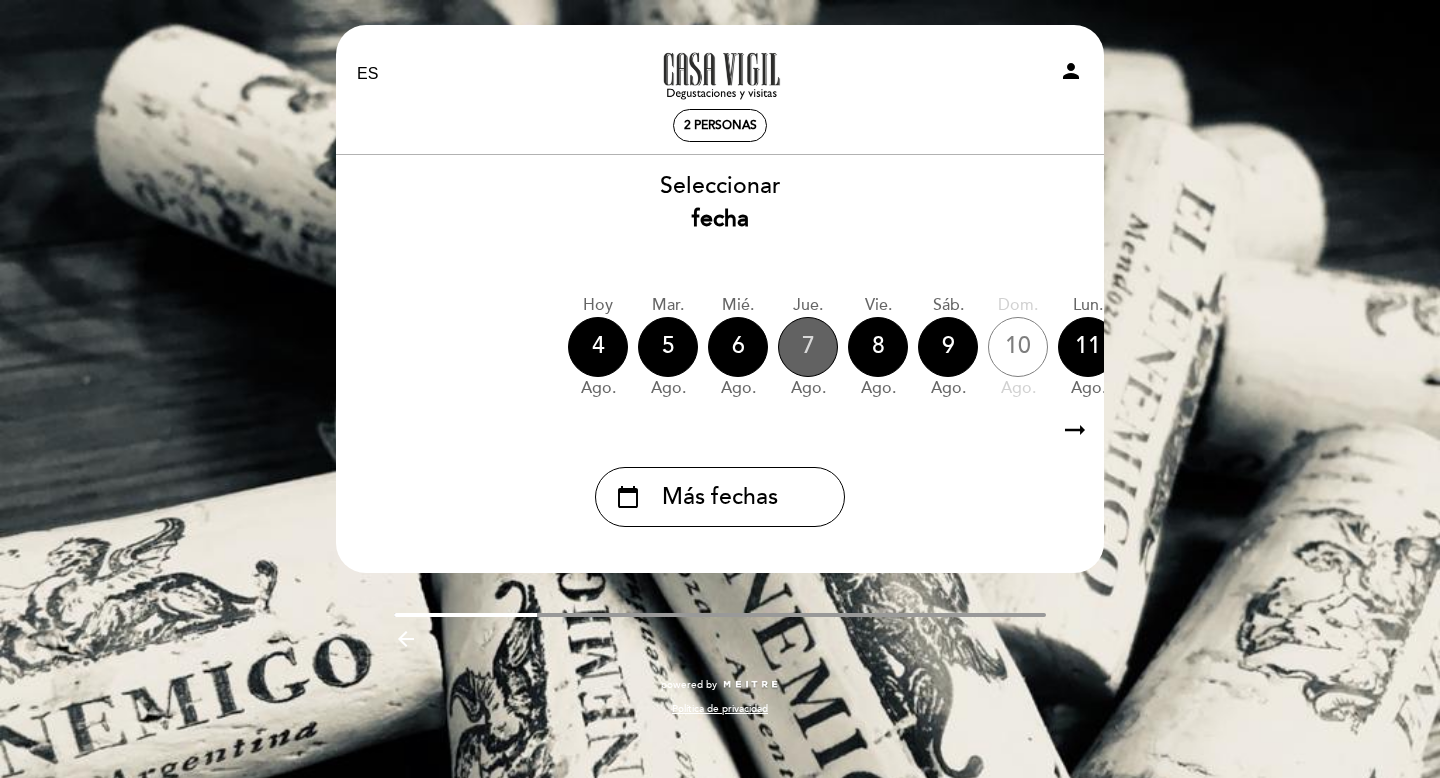 click on "7" at bounding box center [808, 347] 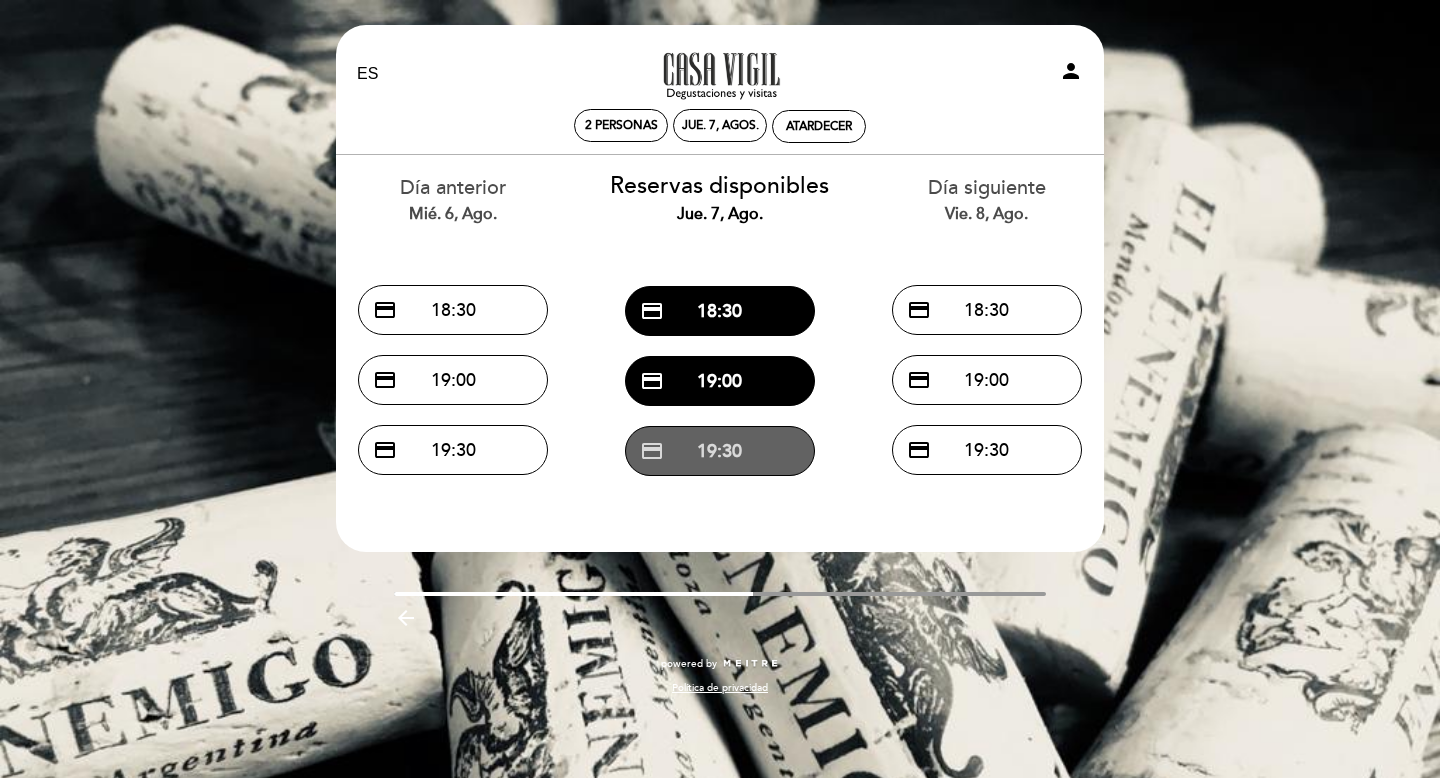 click on "credit_card
19:30" at bounding box center (720, 451) 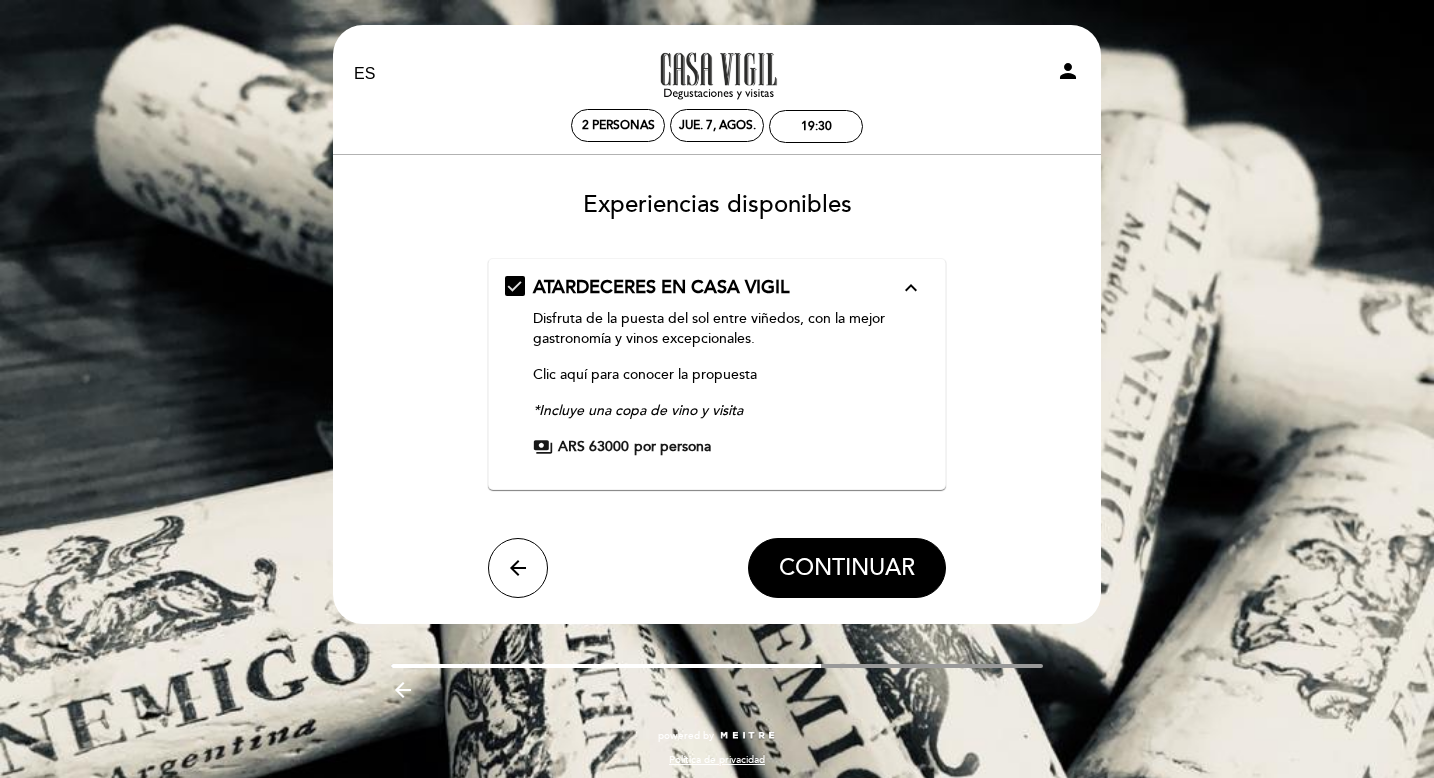 click on "EN
ES
PT
A la tarde en Casa Vigil
person
2 personas
jue.
7,
agos.
19:30
Bienvenido
Bienvenido,  [FIRST] [LAST]" at bounding box center (717, 324) 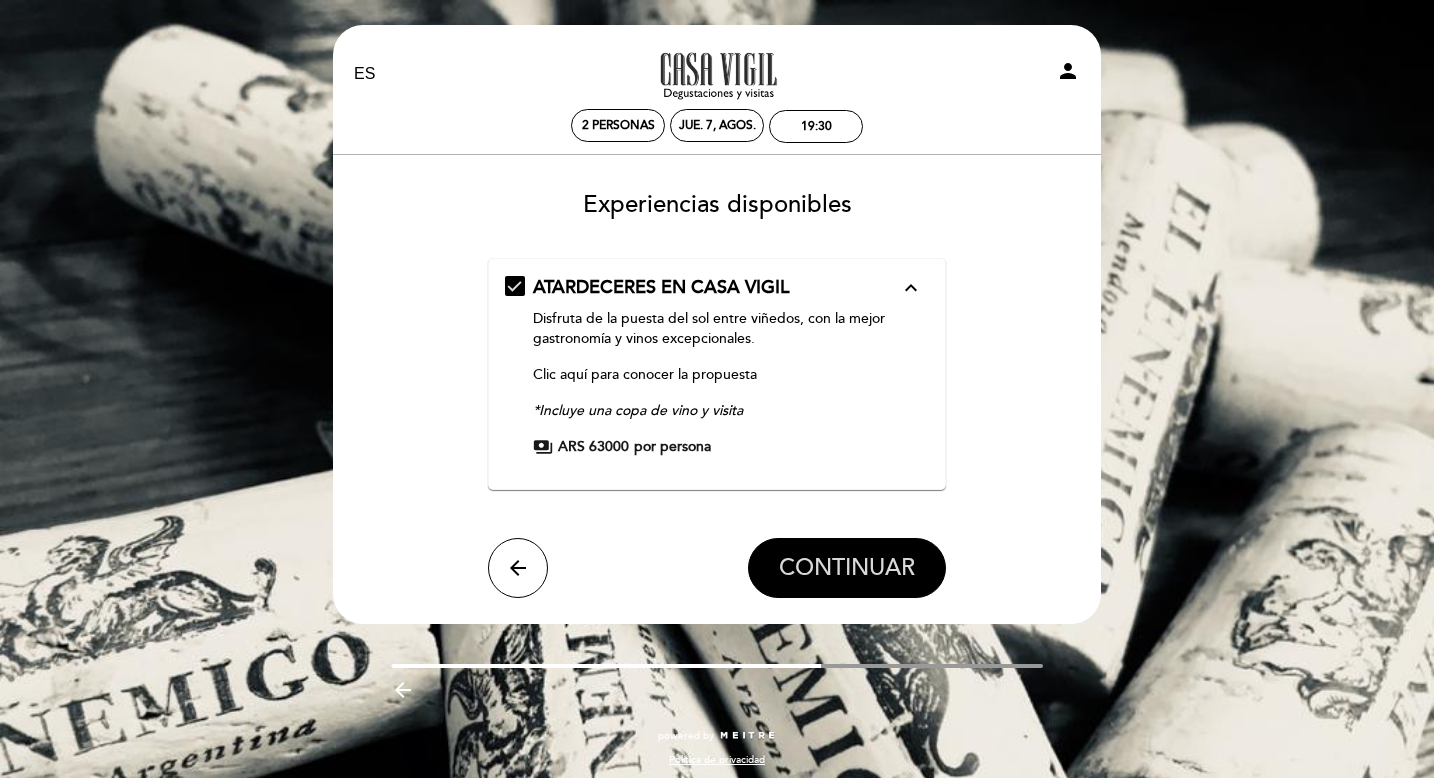 click on "CONTINUAR" at bounding box center [847, 568] 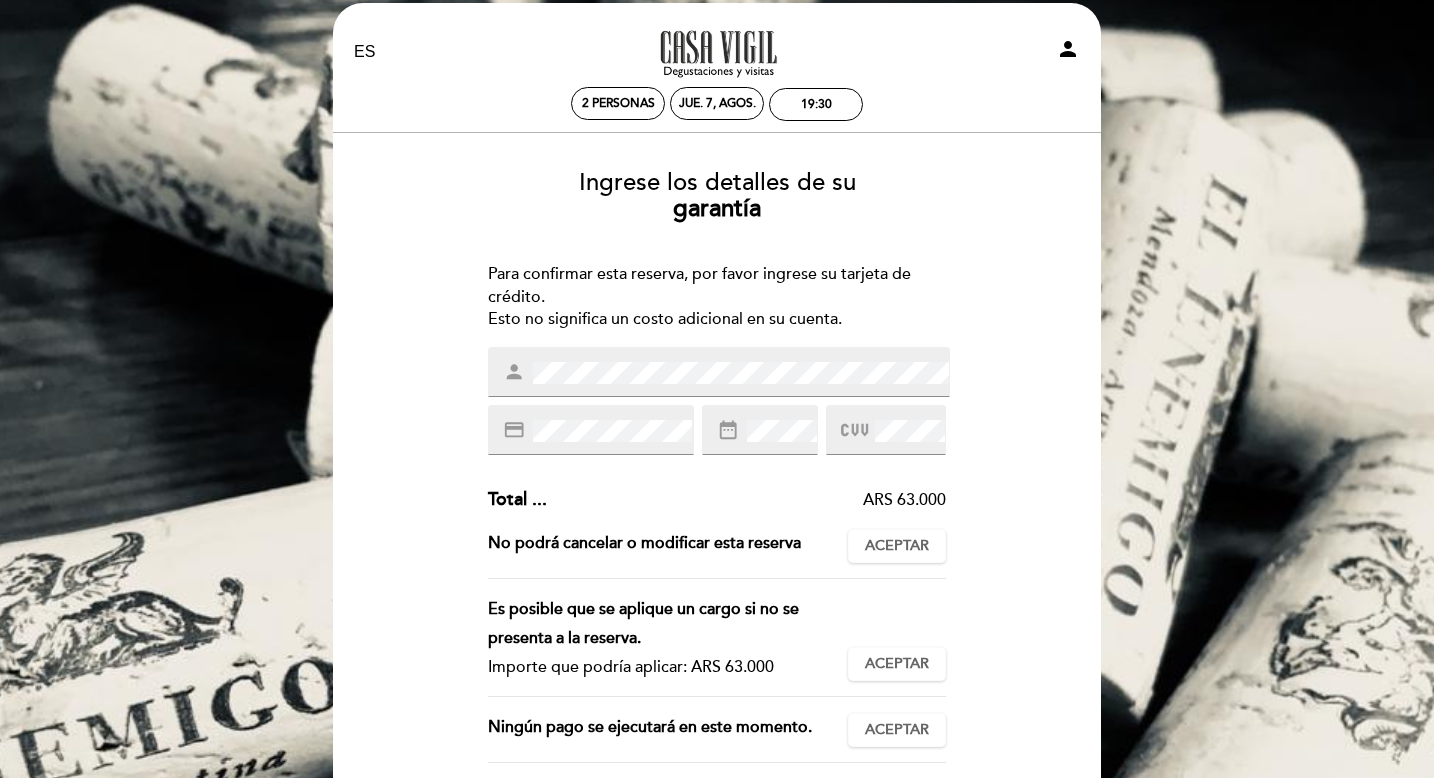 scroll, scrollTop: 19, scrollLeft: 0, axis: vertical 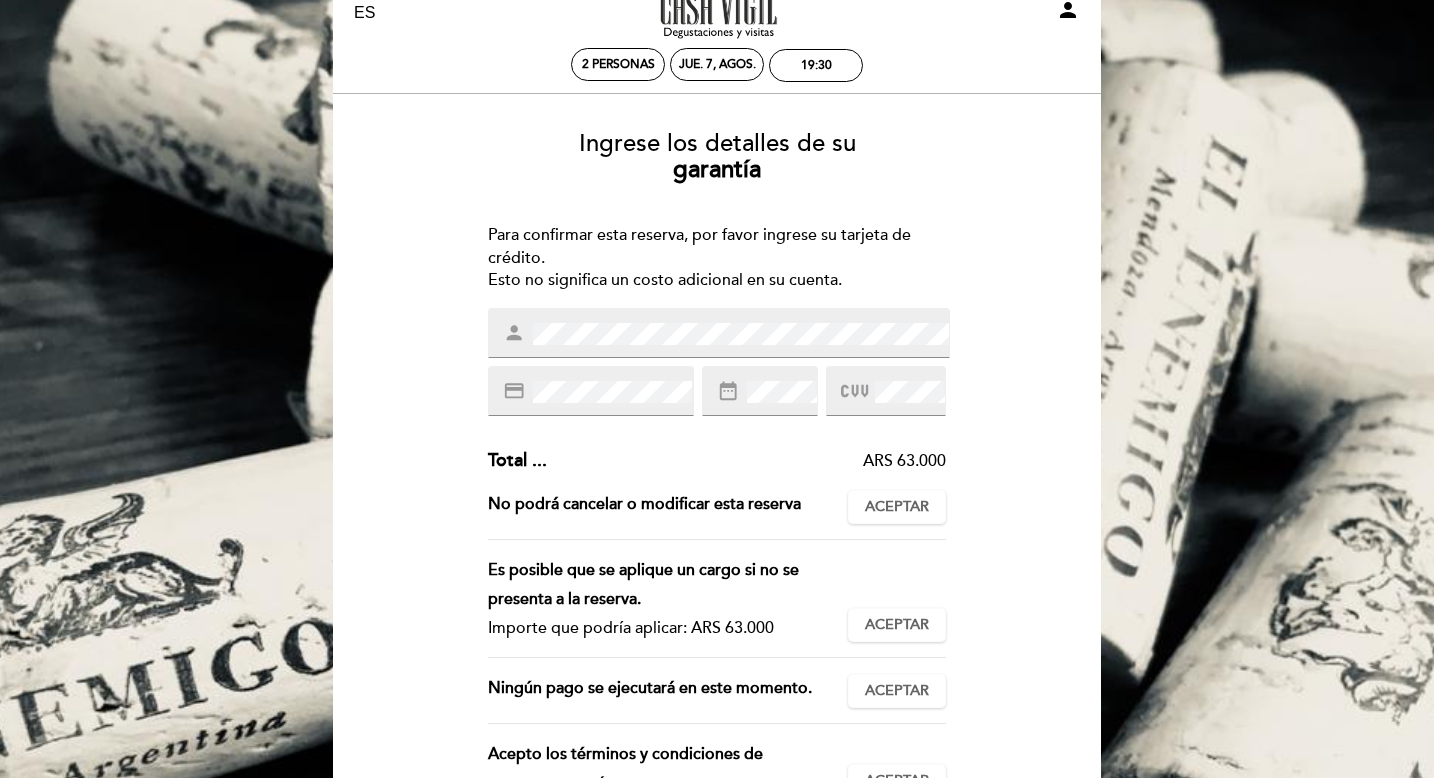 click on "credit_card" at bounding box center [591, 391] 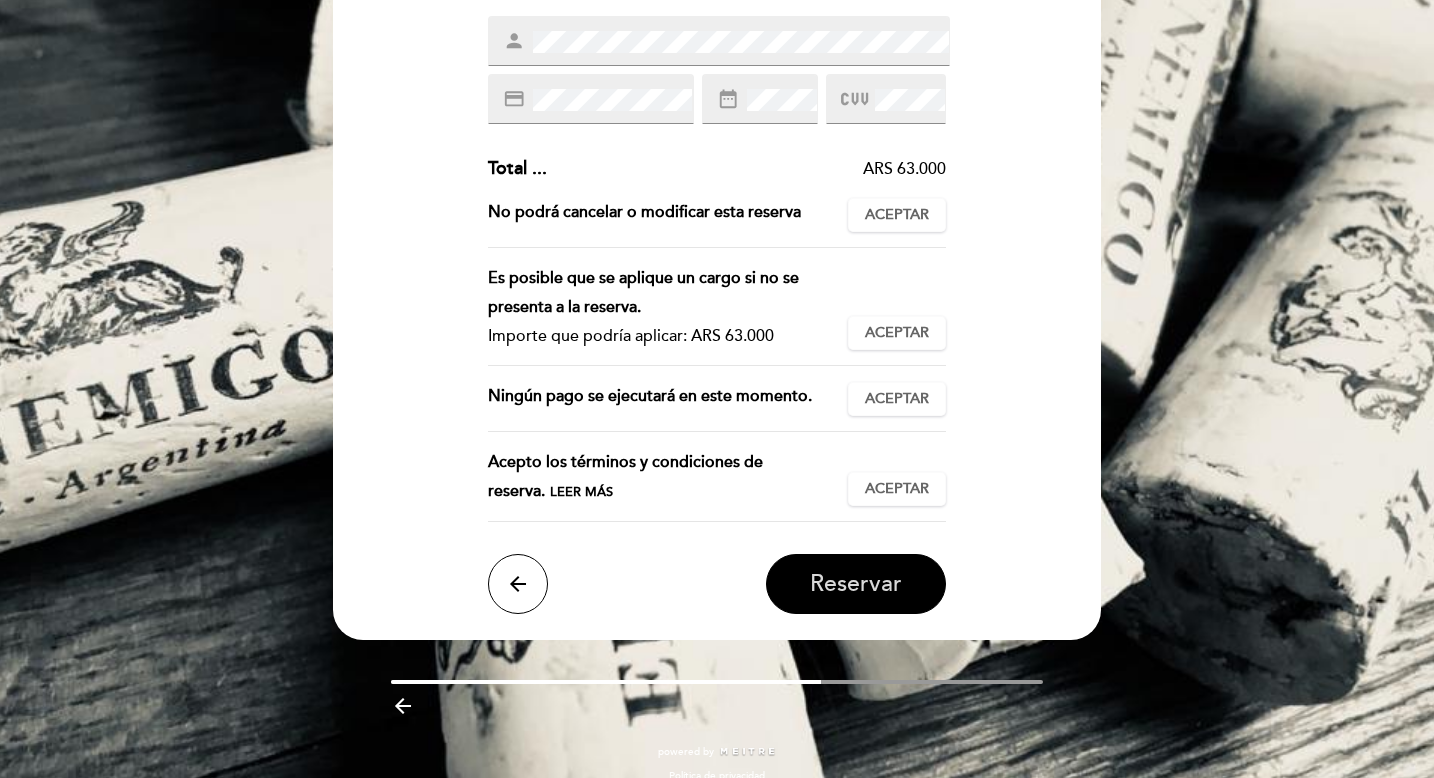 scroll, scrollTop: 333, scrollLeft: 0, axis: vertical 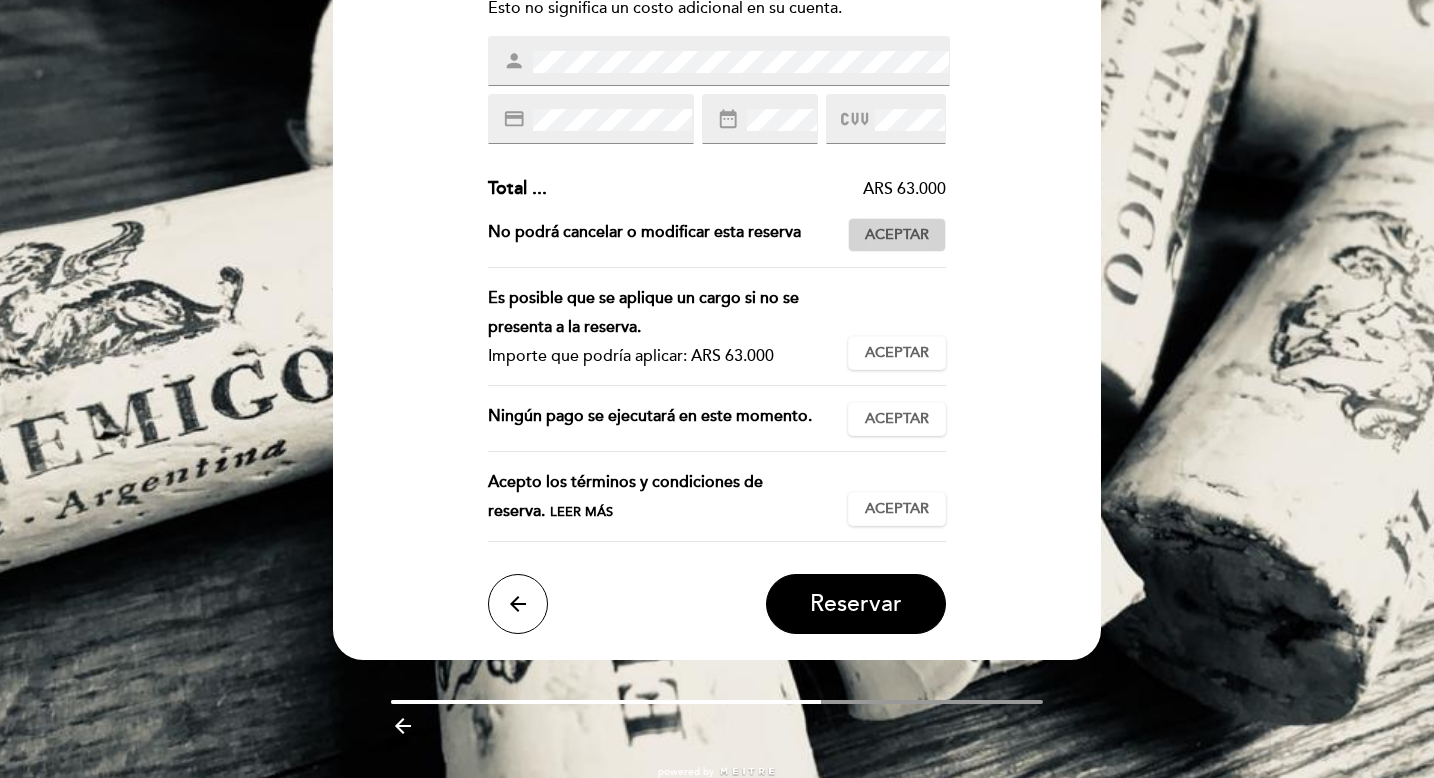 click on "Aceptar" at bounding box center [897, 235] 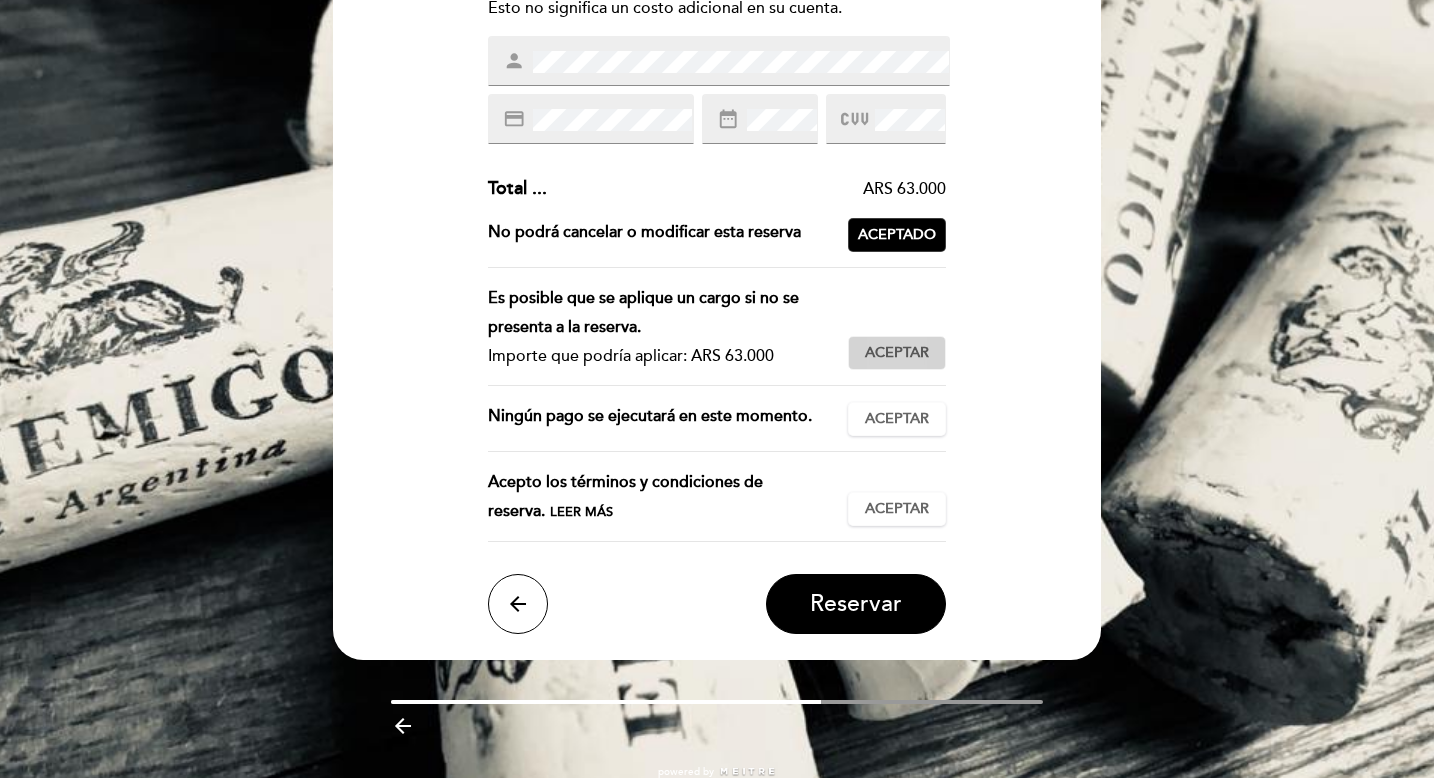 click on "Aceptar" at bounding box center [897, 353] 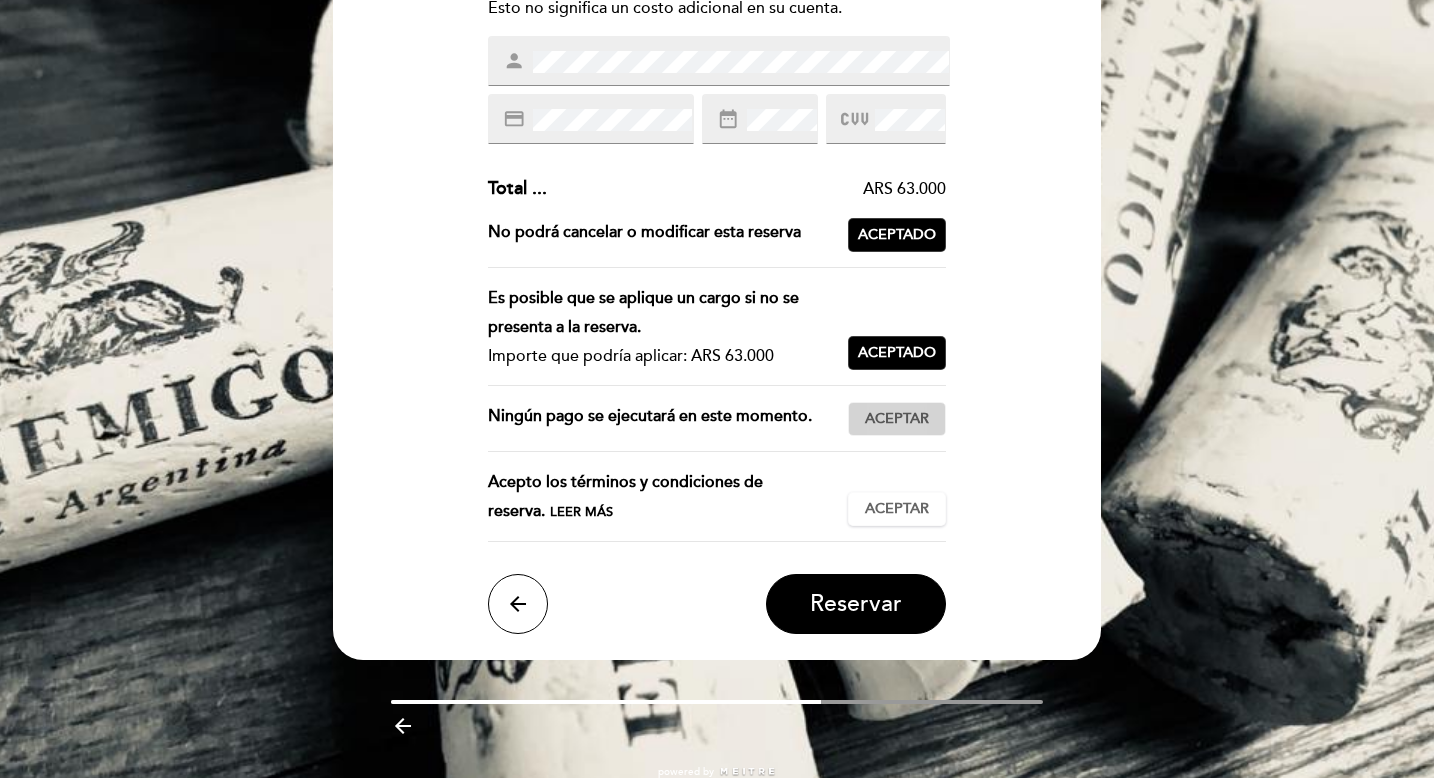 click on "Aceptar" at bounding box center (897, 419) 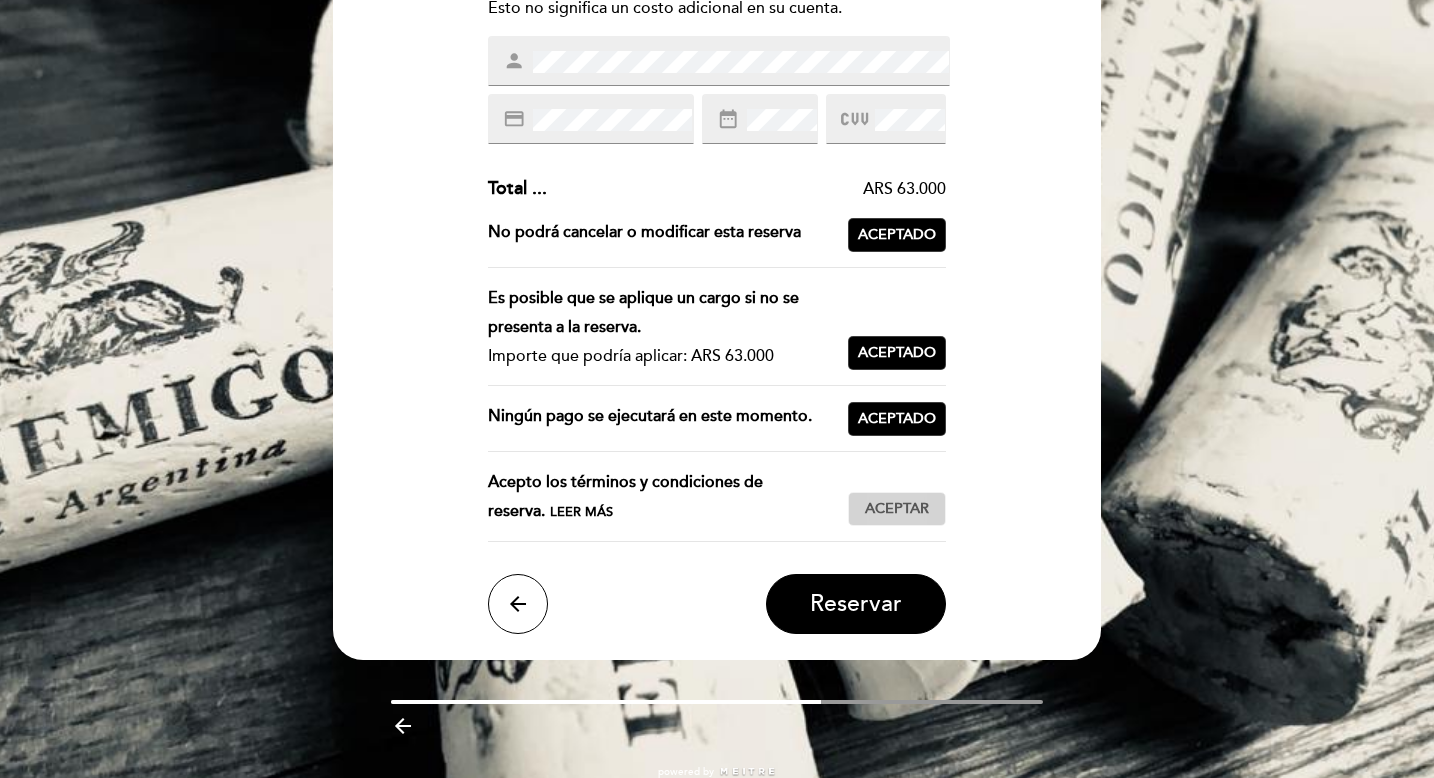click on "Aceptar" at bounding box center (897, 509) 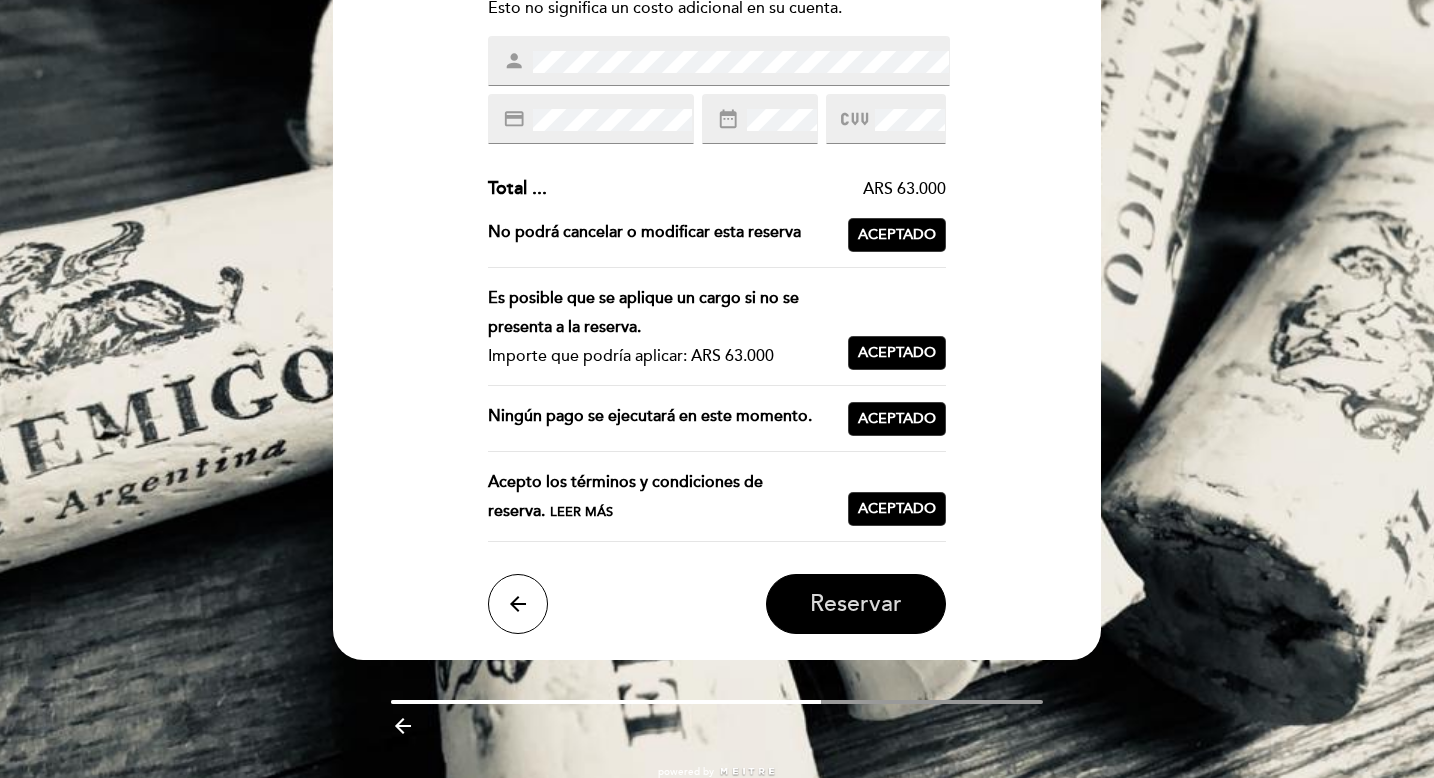 click on "Reservar" at bounding box center [856, 604] 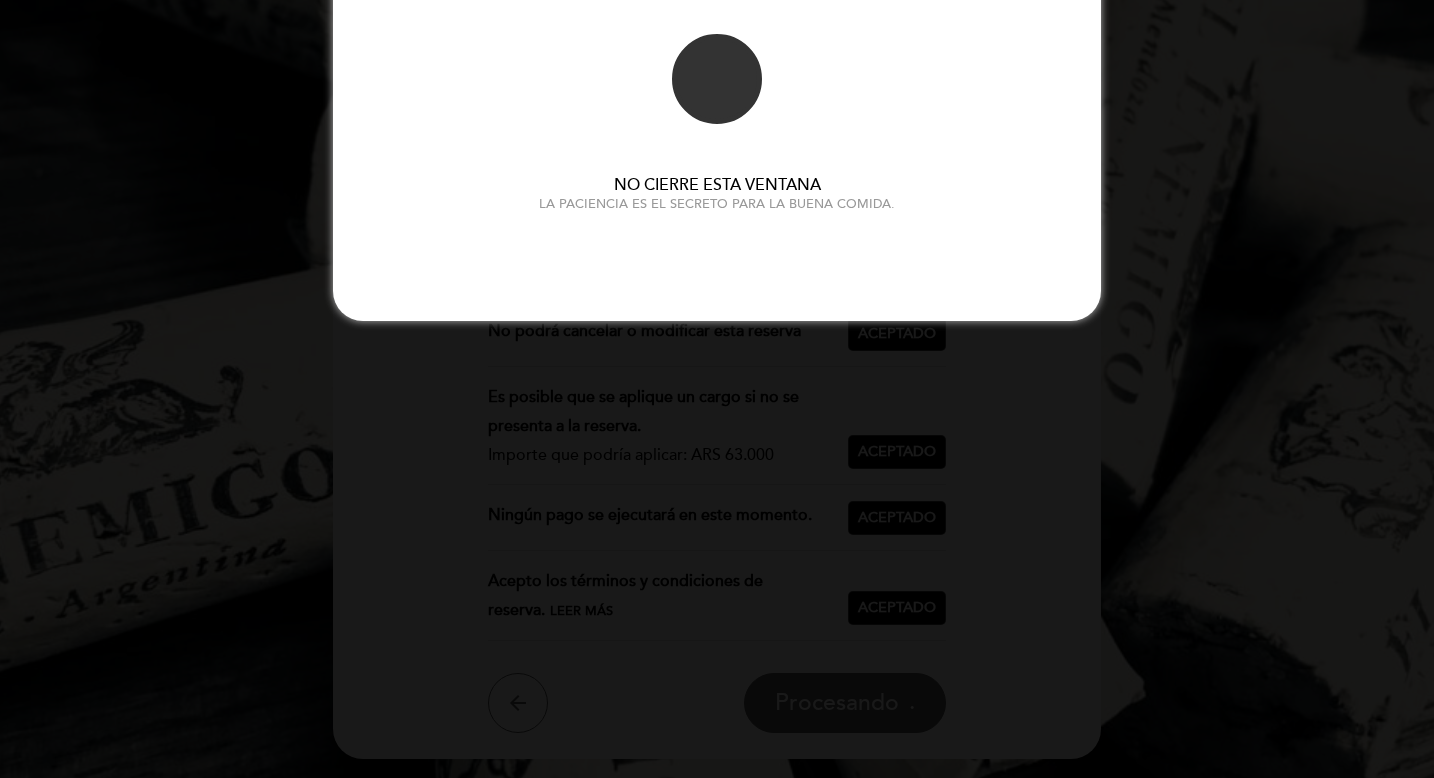 scroll, scrollTop: 202, scrollLeft: 0, axis: vertical 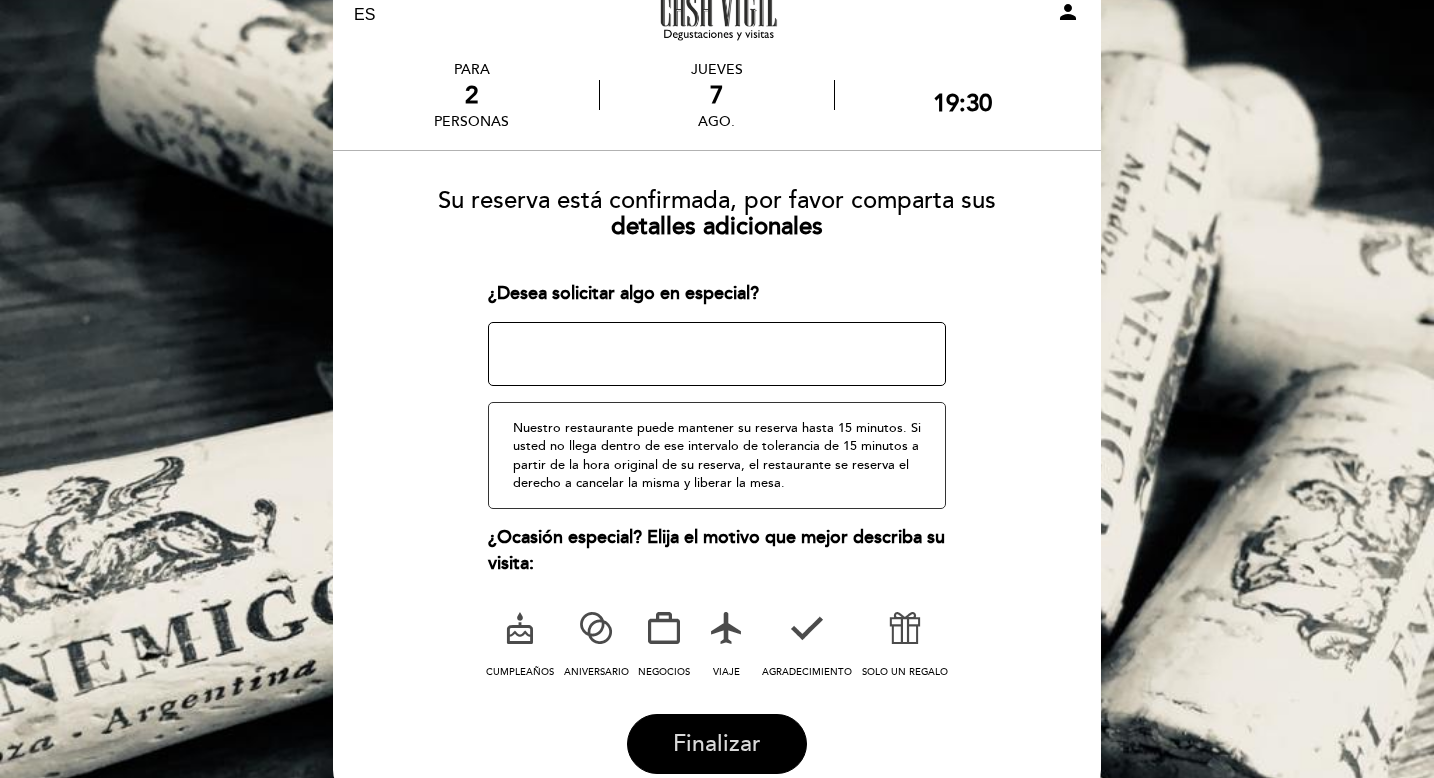 click on "Finalizar" at bounding box center (717, 744) 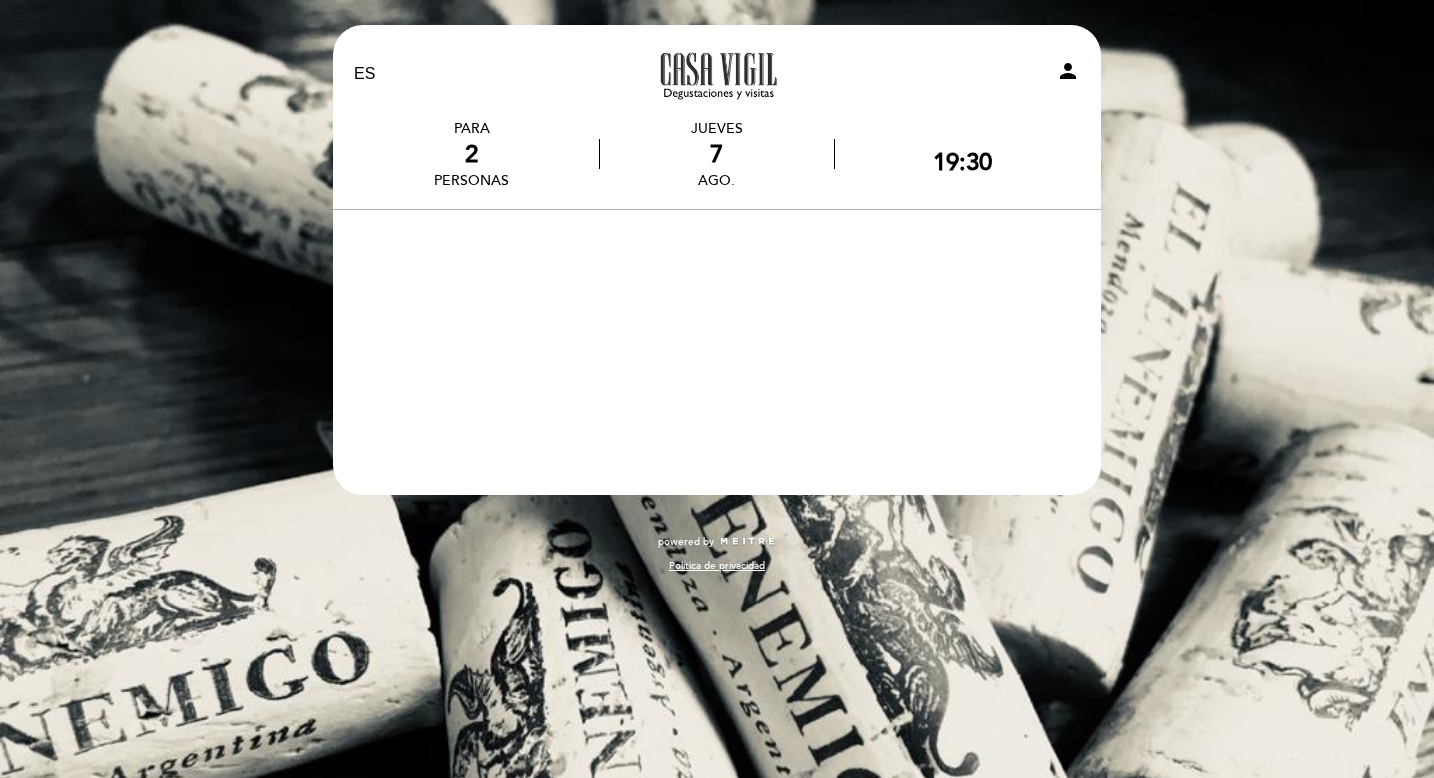 scroll, scrollTop: 0, scrollLeft: 0, axis: both 